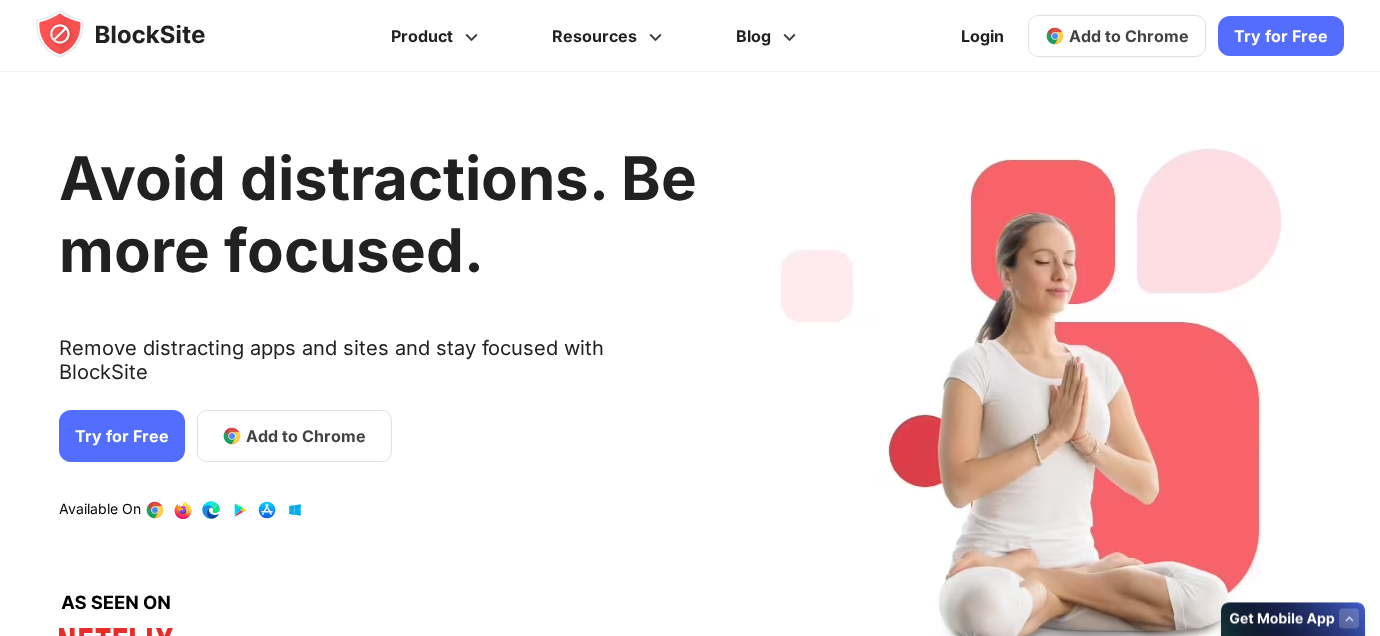 scroll, scrollTop: 0, scrollLeft: 0, axis: both 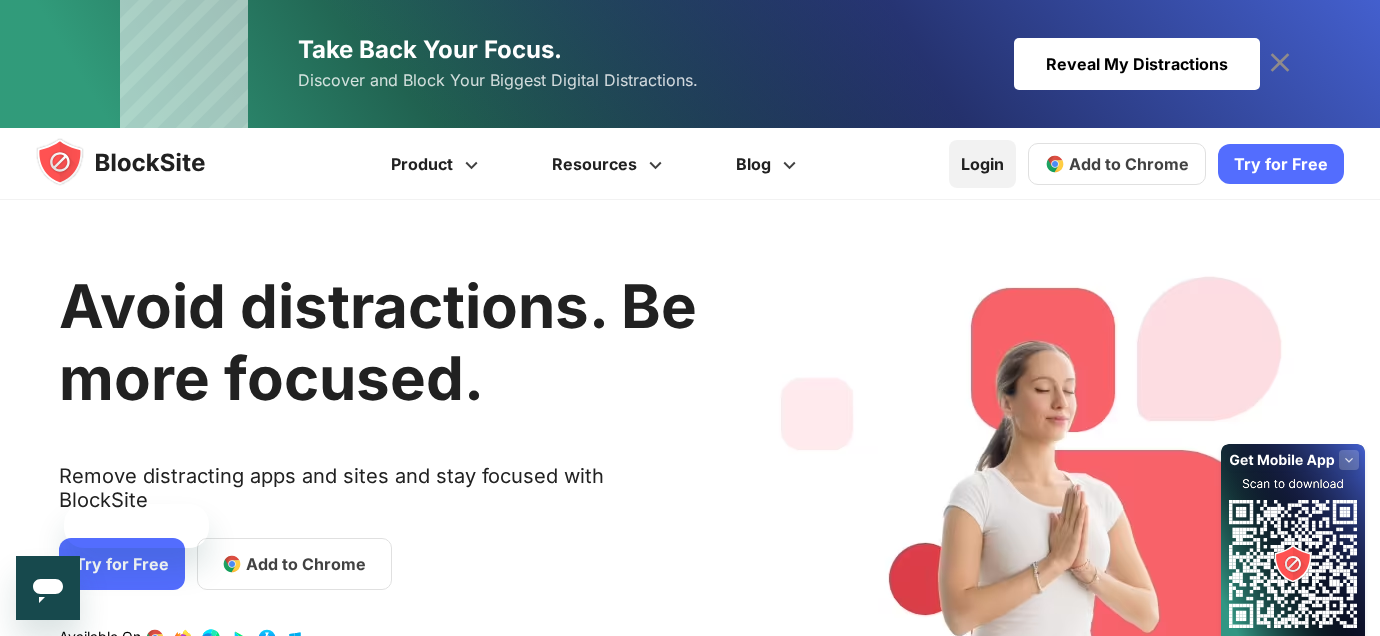 click on "Login" at bounding box center (982, 164) 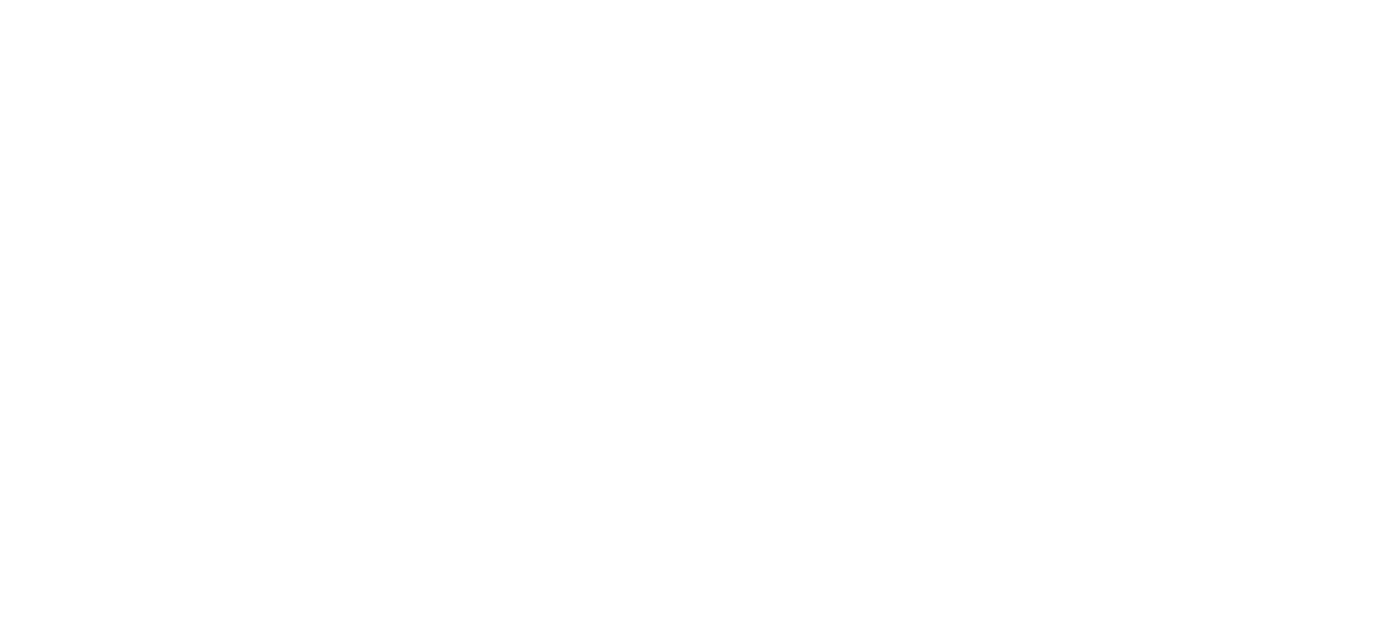 scroll, scrollTop: 0, scrollLeft: 0, axis: both 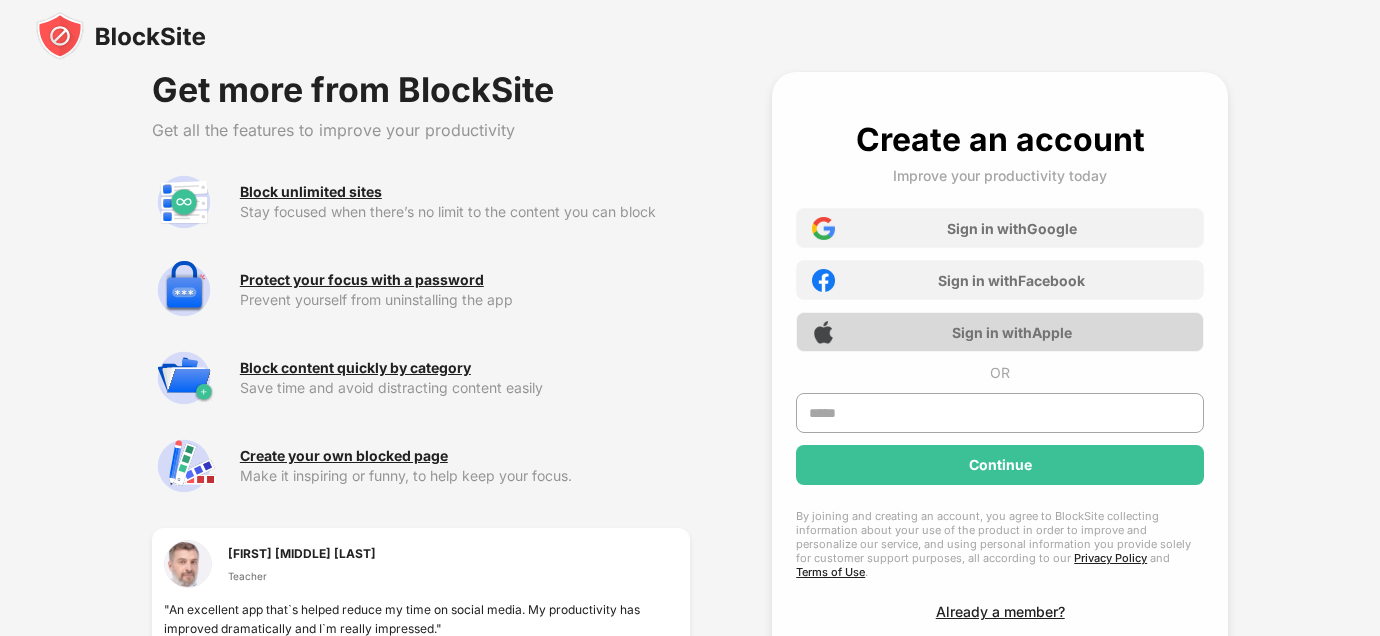 click on "Sign in with Apple" at bounding box center (1012, 332) 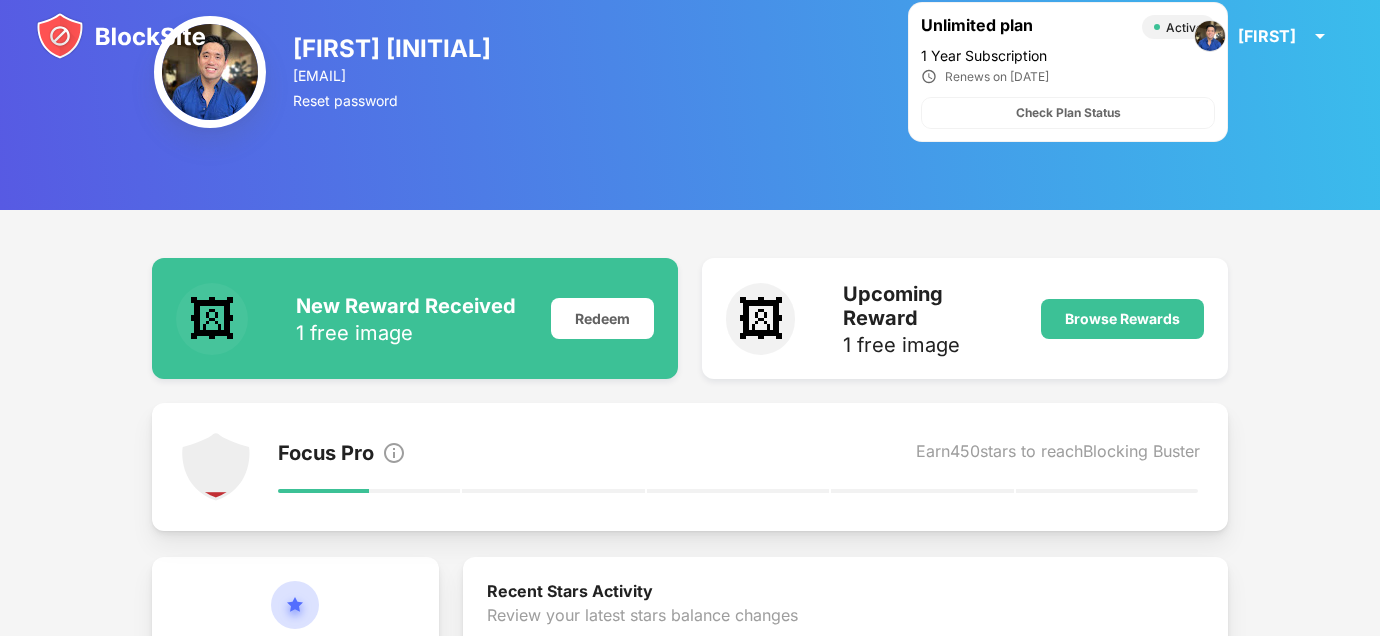 scroll, scrollTop: 0, scrollLeft: 0, axis: both 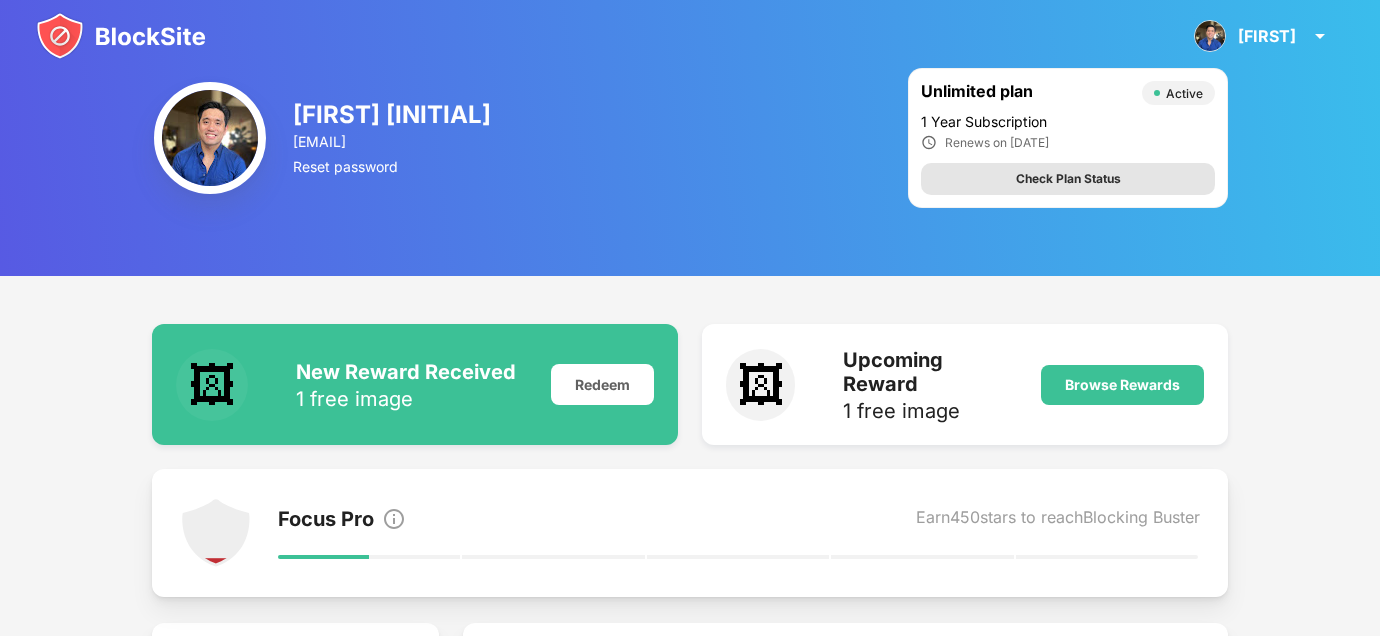 click on "Check Plan Status" at bounding box center [1068, 179] 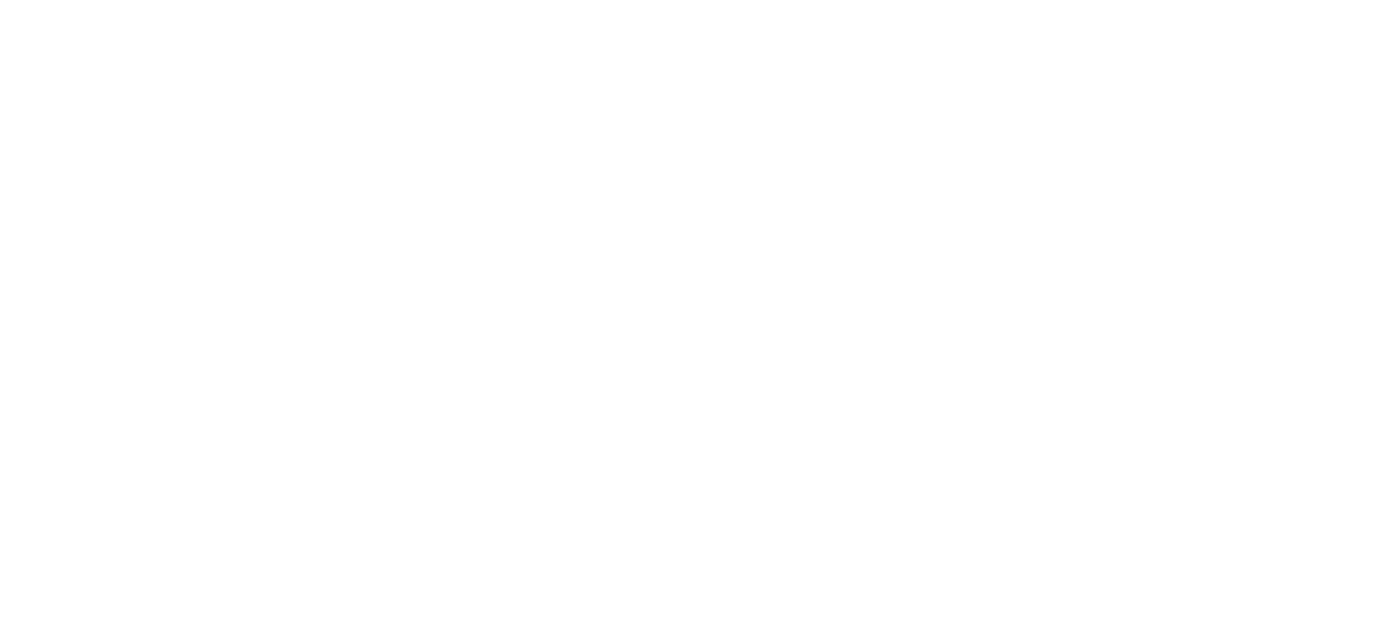 scroll, scrollTop: 0, scrollLeft: 0, axis: both 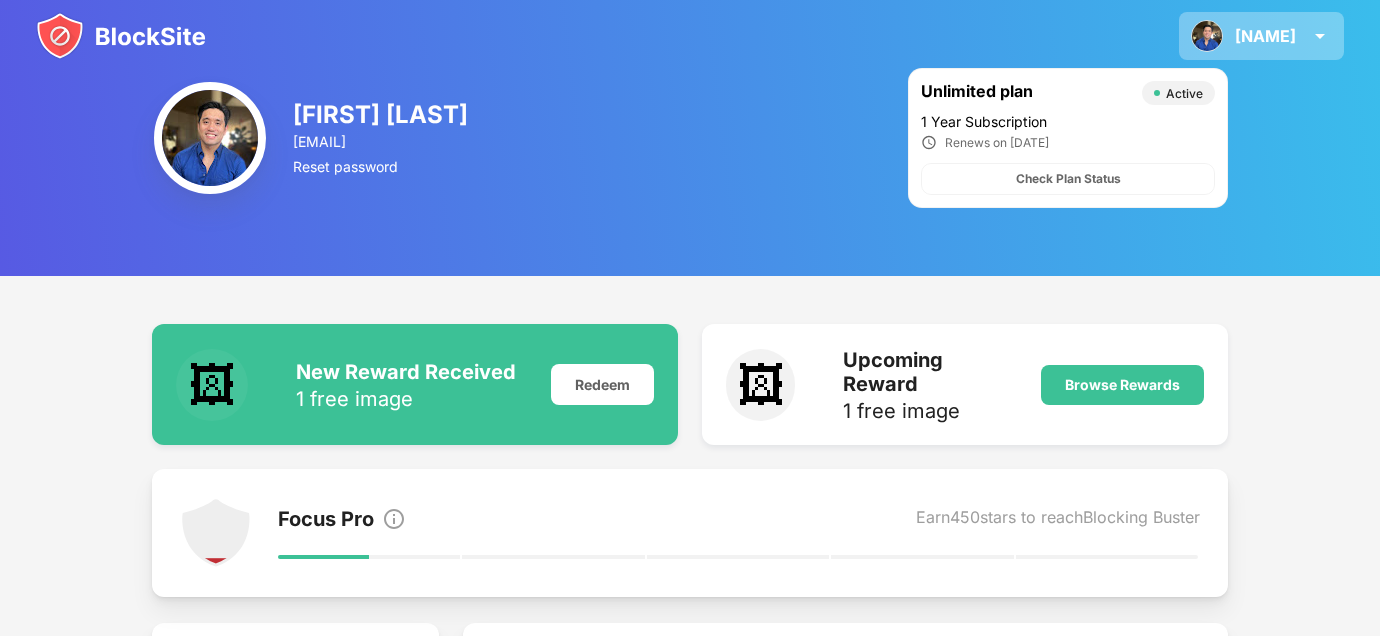 click at bounding box center [1320, 36] 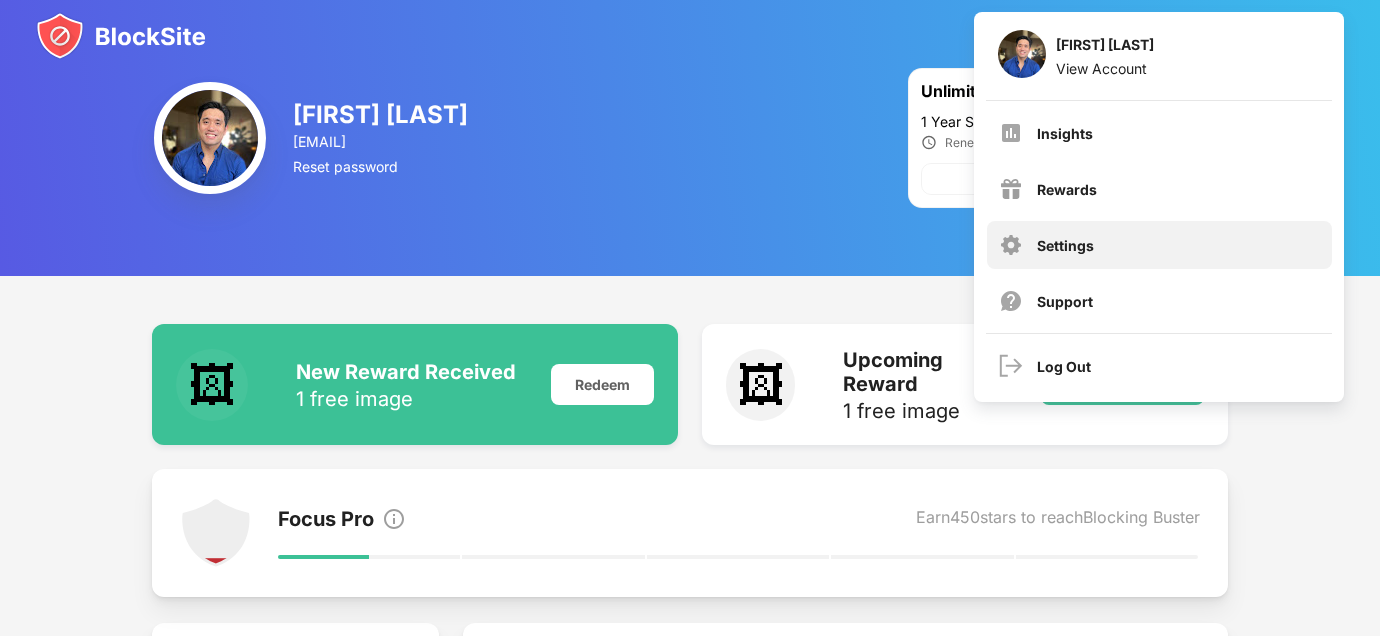 click on "Settings" at bounding box center [1159, 245] 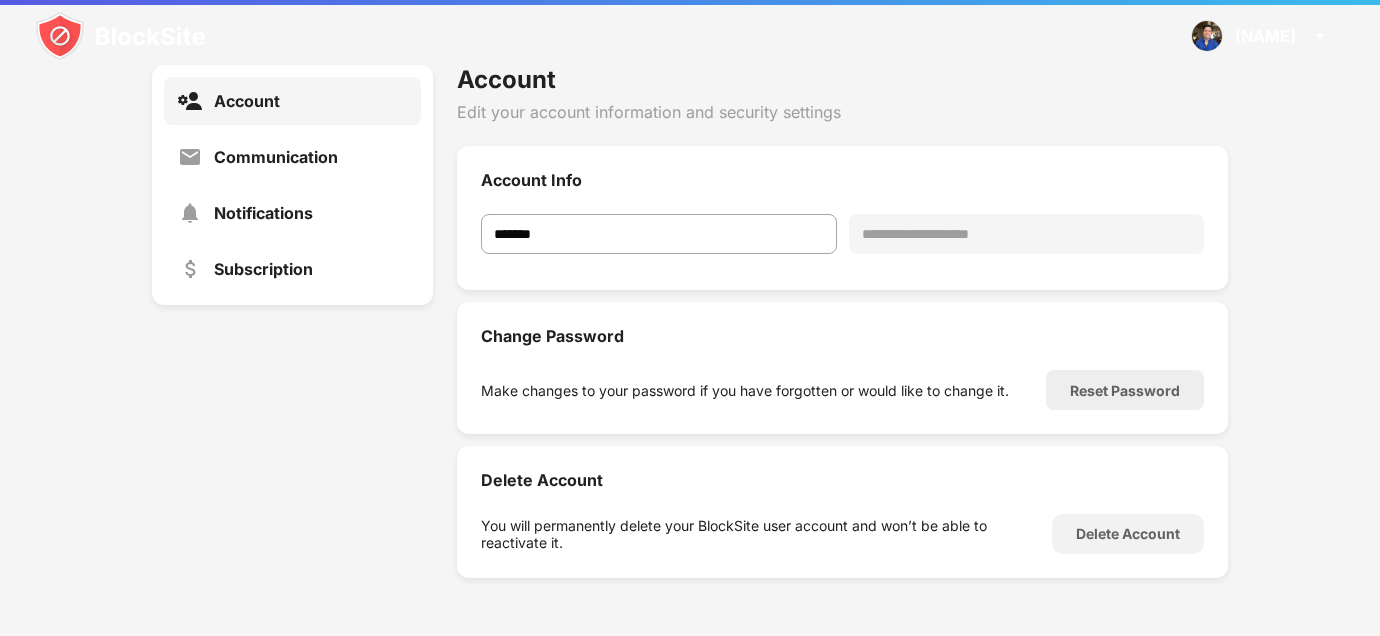 scroll, scrollTop: 0, scrollLeft: 0, axis: both 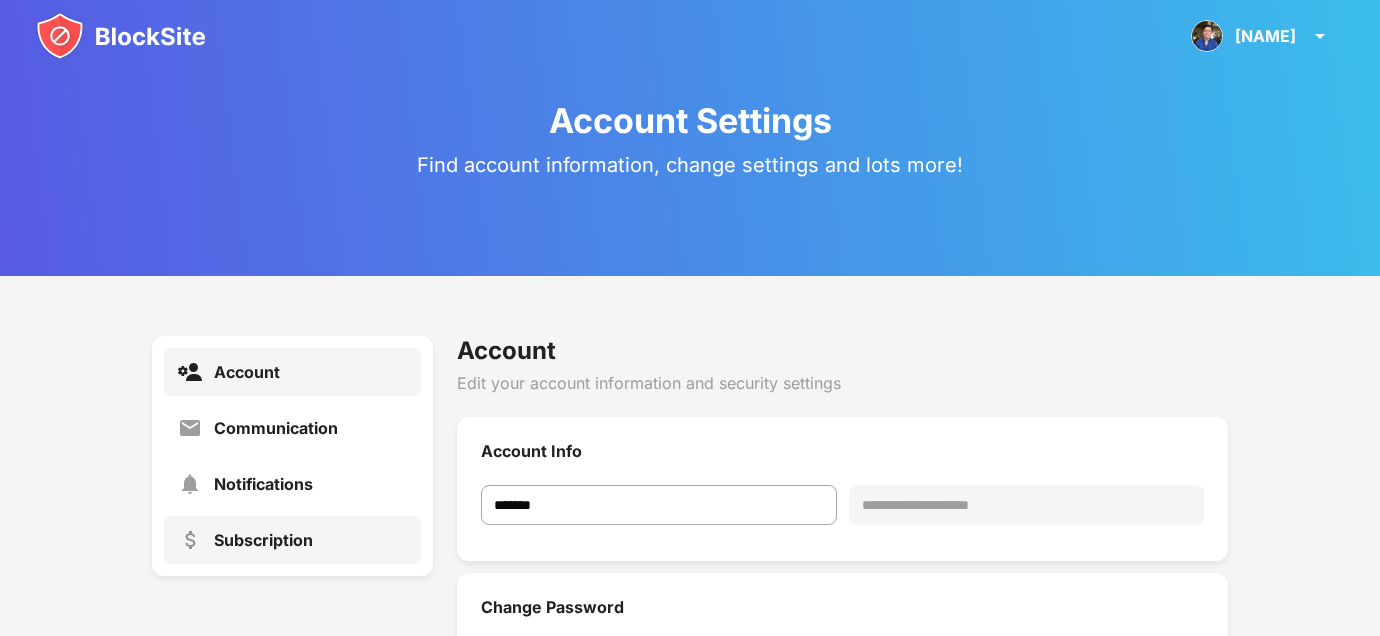 click on "Subscription" at bounding box center [292, 540] 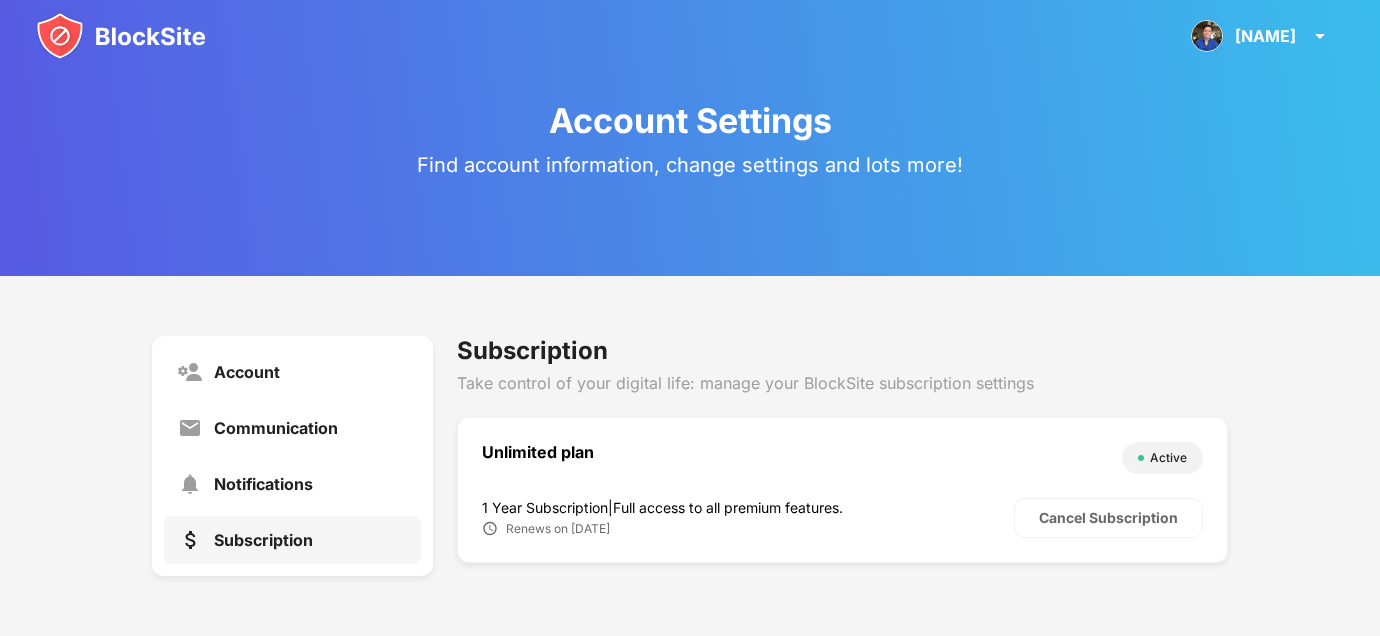 scroll, scrollTop: 73, scrollLeft: 0, axis: vertical 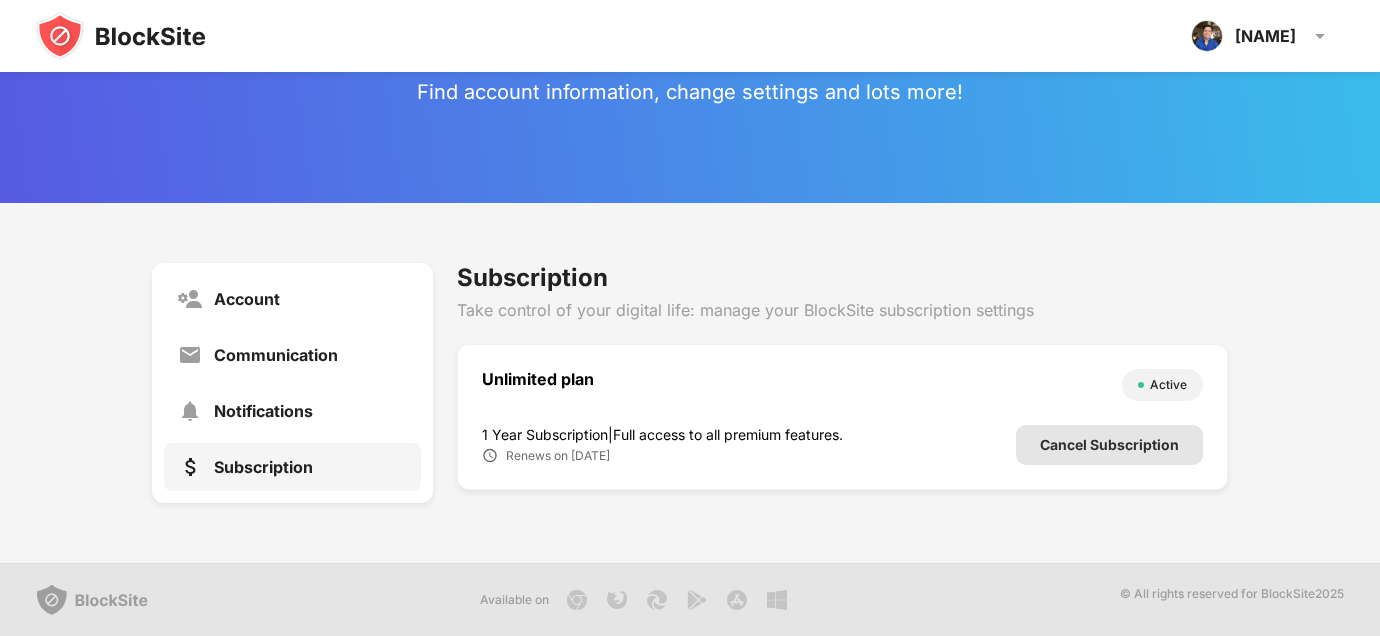 click on "Cancel Subscription" at bounding box center [1109, 445] 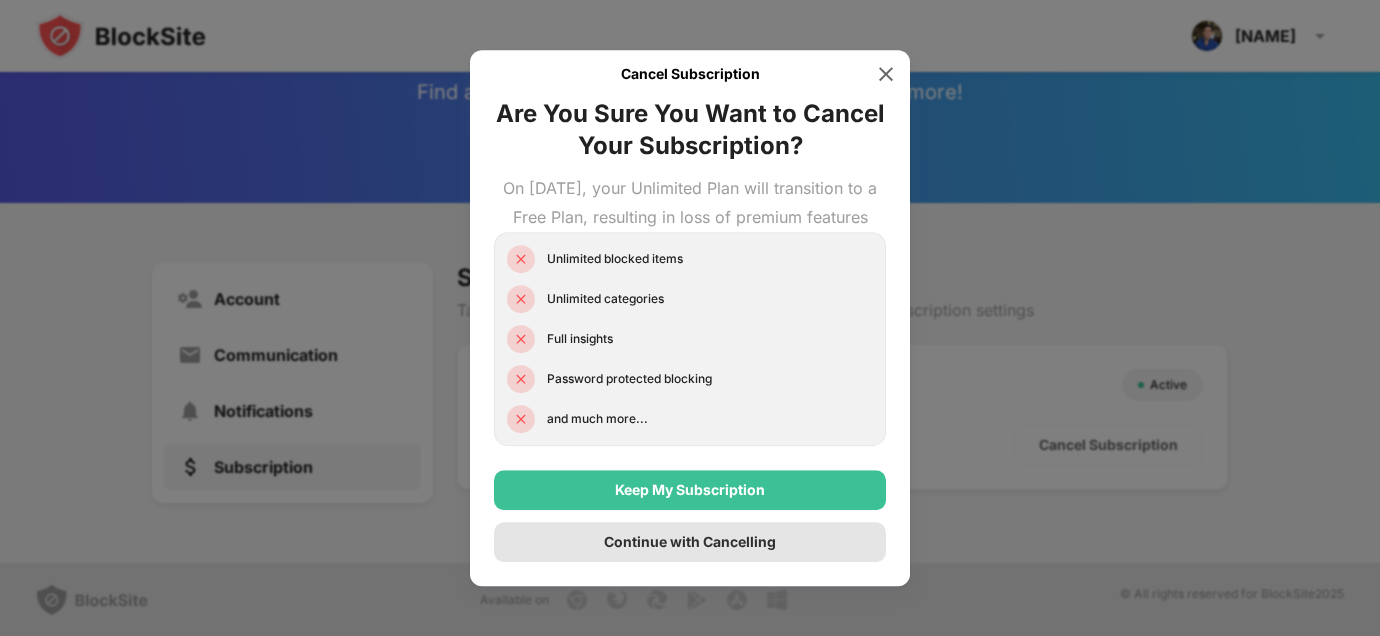 click on "Continue with Cancelling" at bounding box center (690, 542) 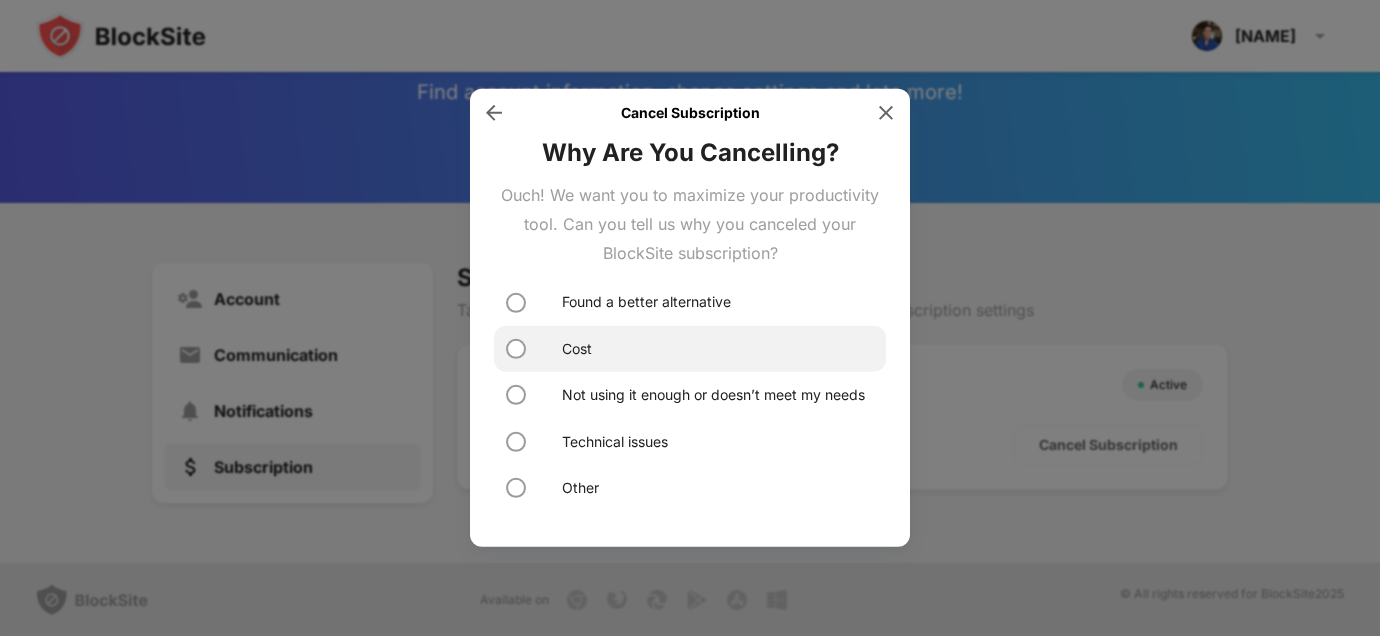 click on "Cost" at bounding box center [577, 349] 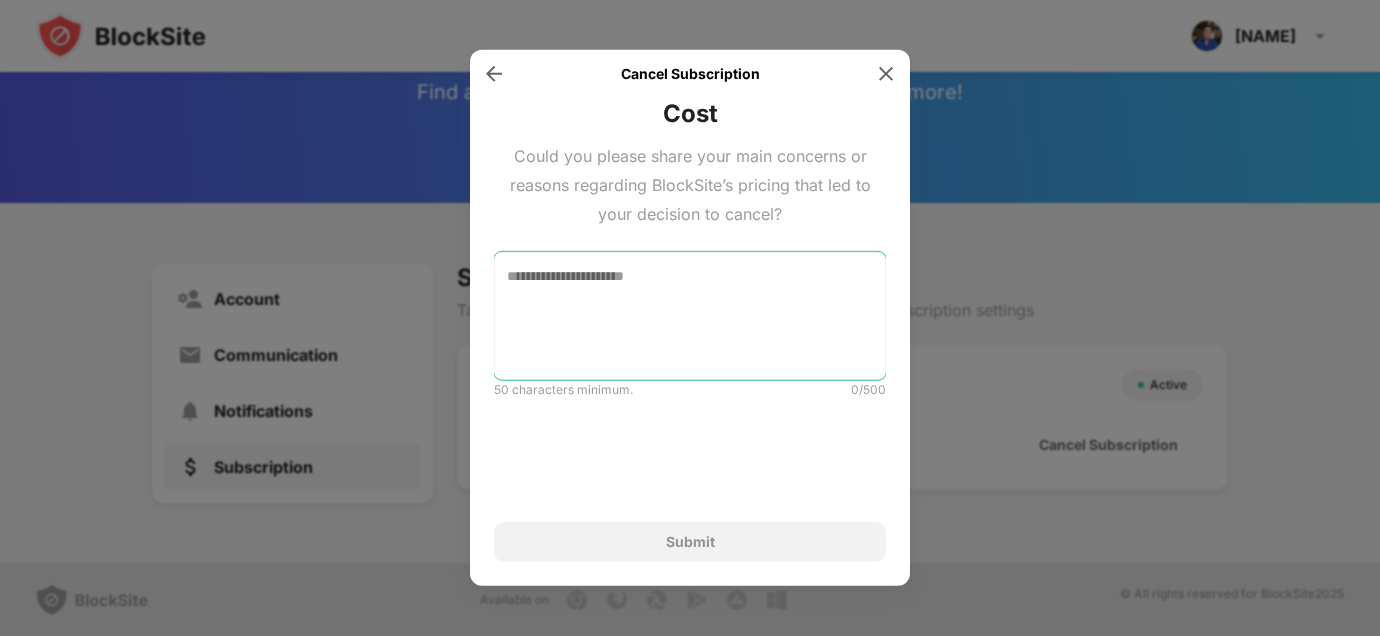 click at bounding box center [690, 316] 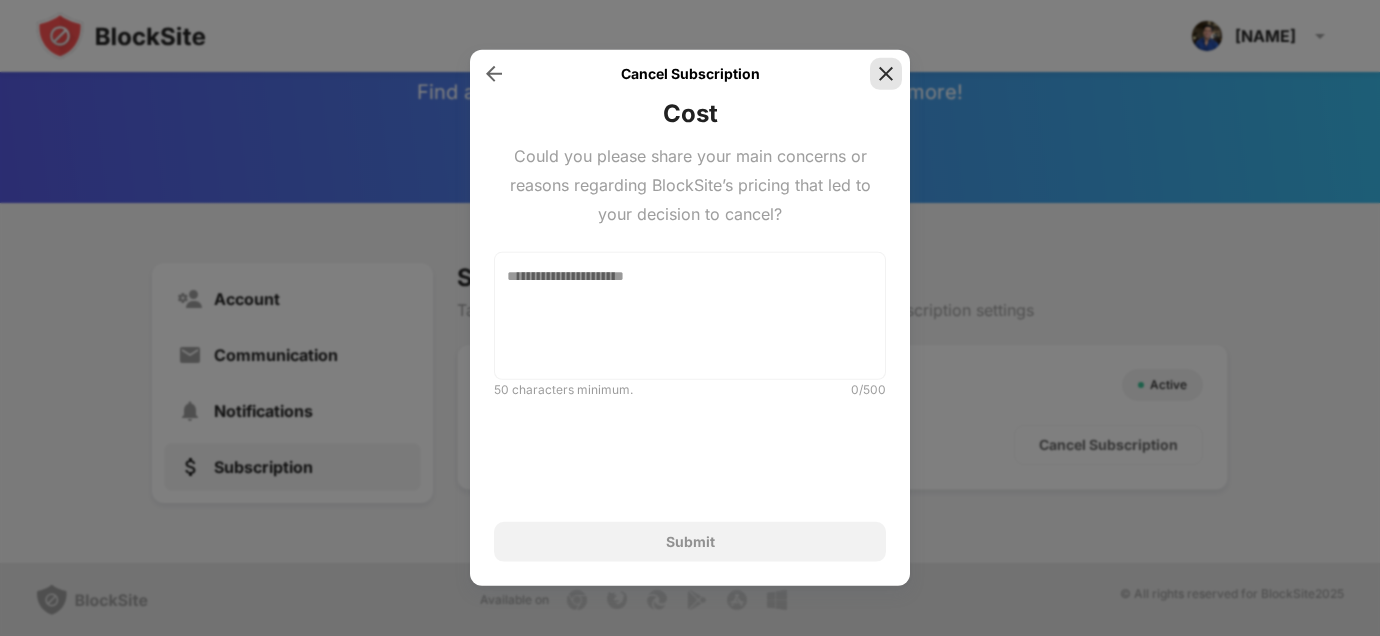 click at bounding box center (886, 74) 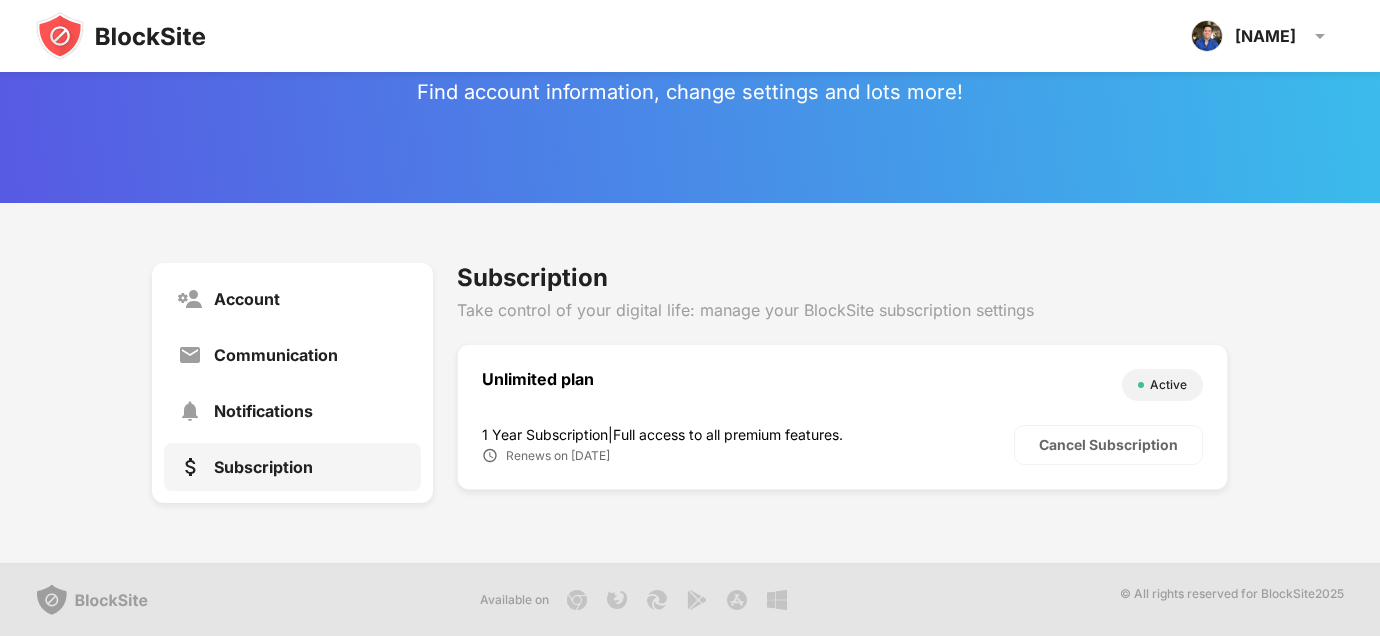 scroll, scrollTop: 72, scrollLeft: 0, axis: vertical 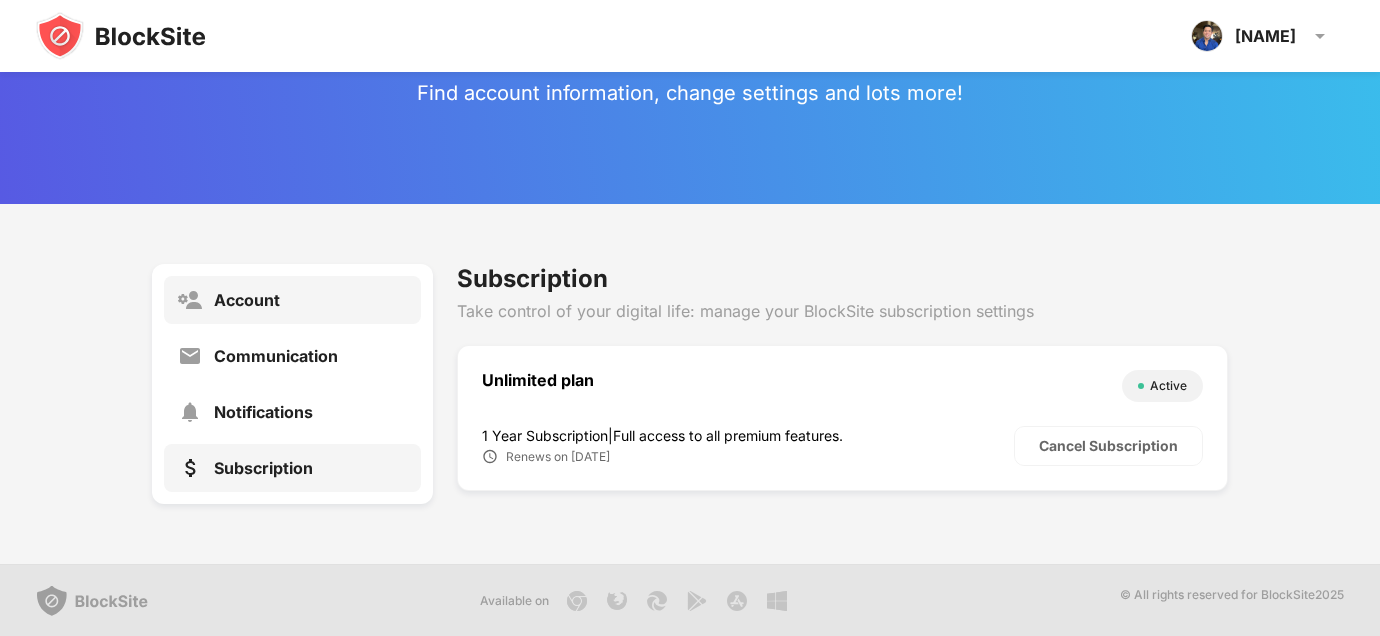 click on "Account" at bounding box center (292, 300) 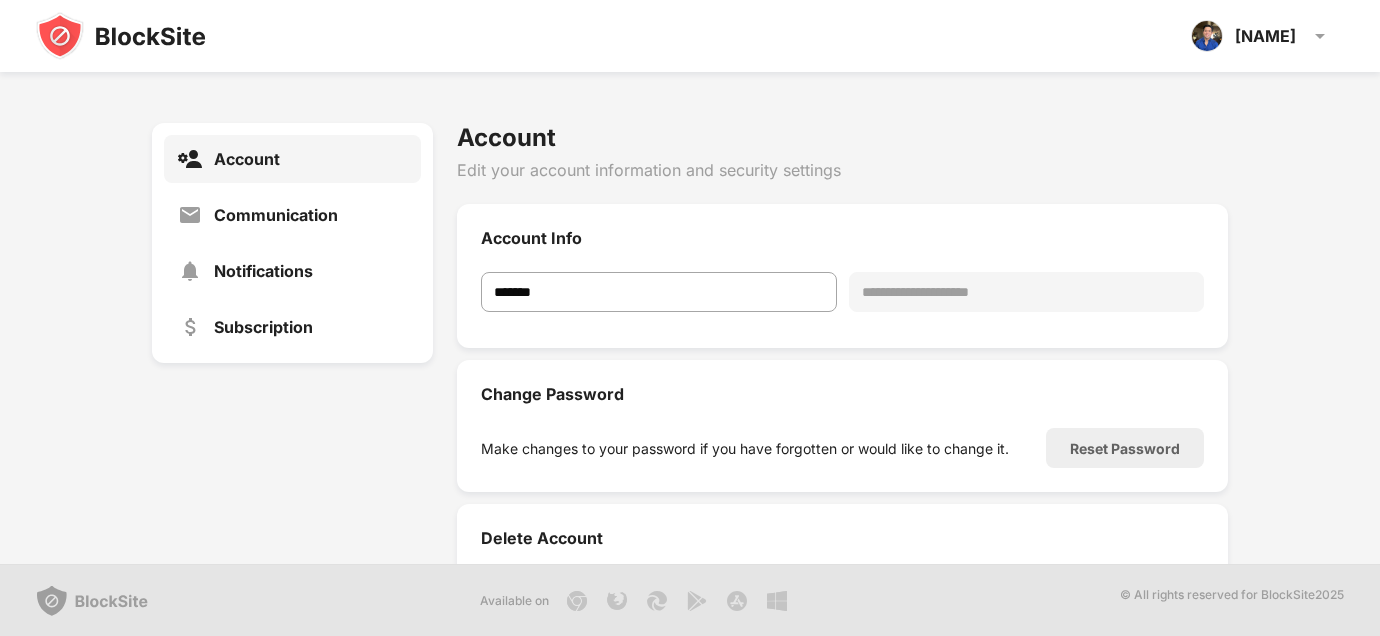 scroll, scrollTop: 271, scrollLeft: 0, axis: vertical 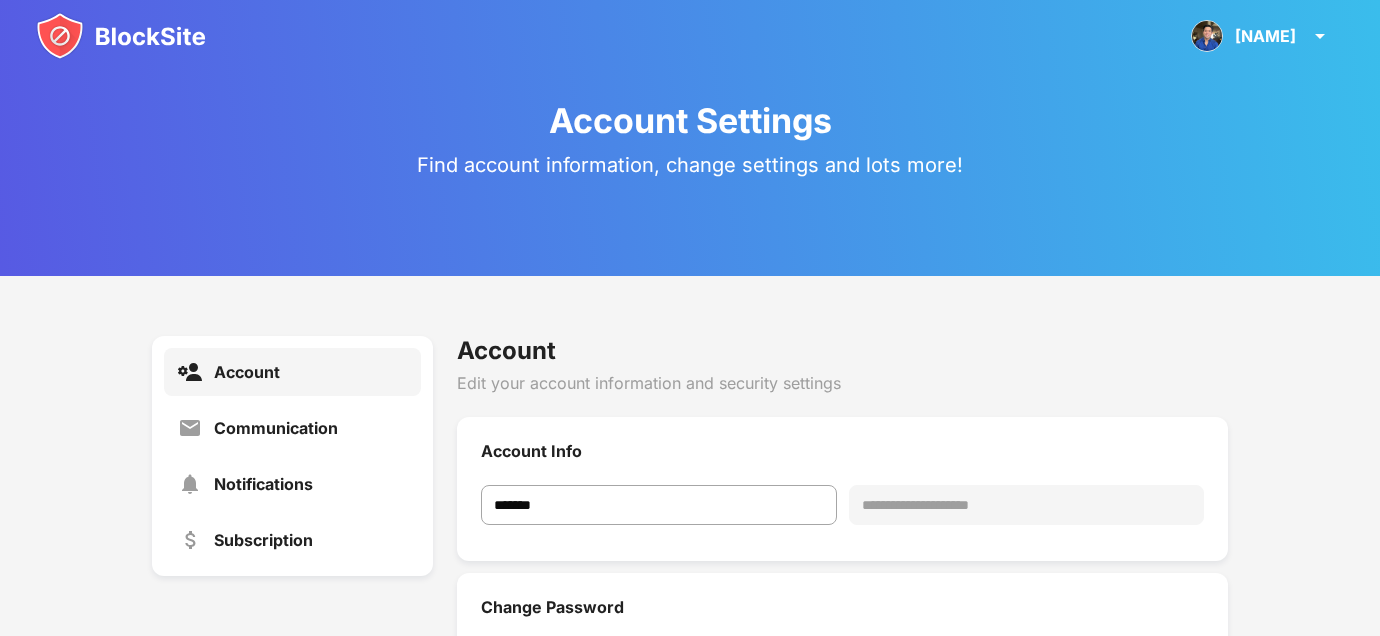 click on "Account Settings" at bounding box center [690, 120] 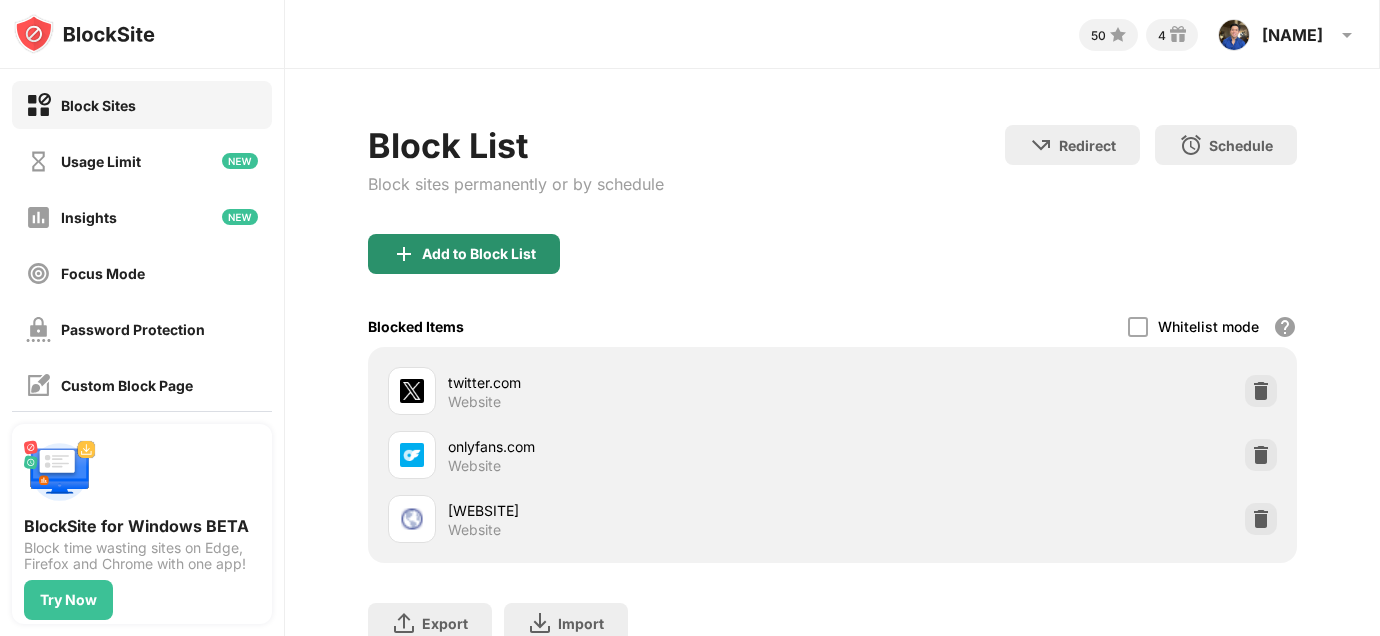 click on "Add to Block List" at bounding box center (464, 254) 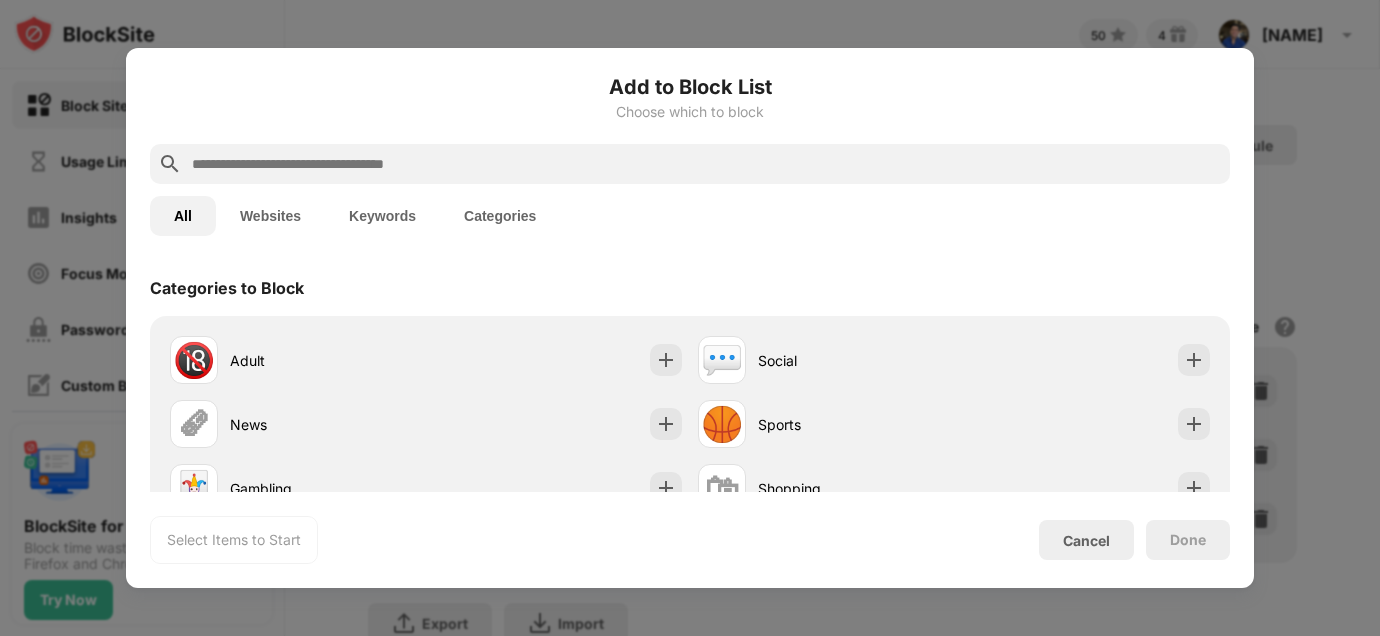 click at bounding box center (706, 164) 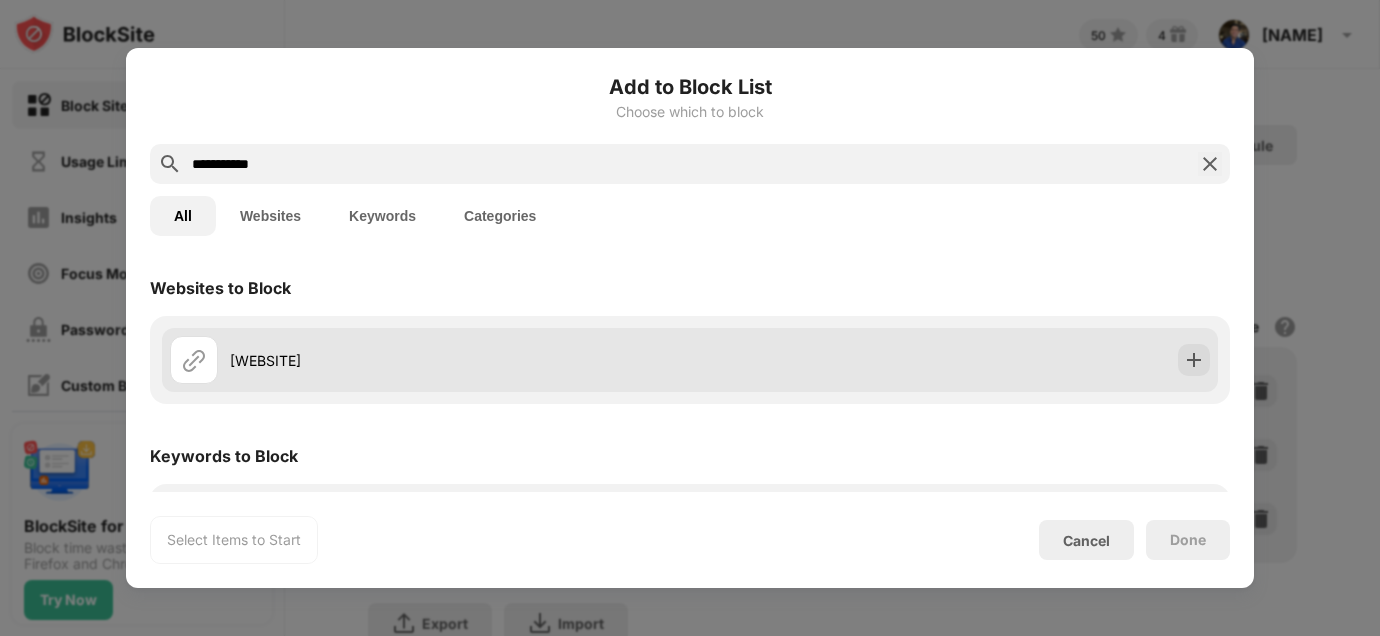 type on "**********" 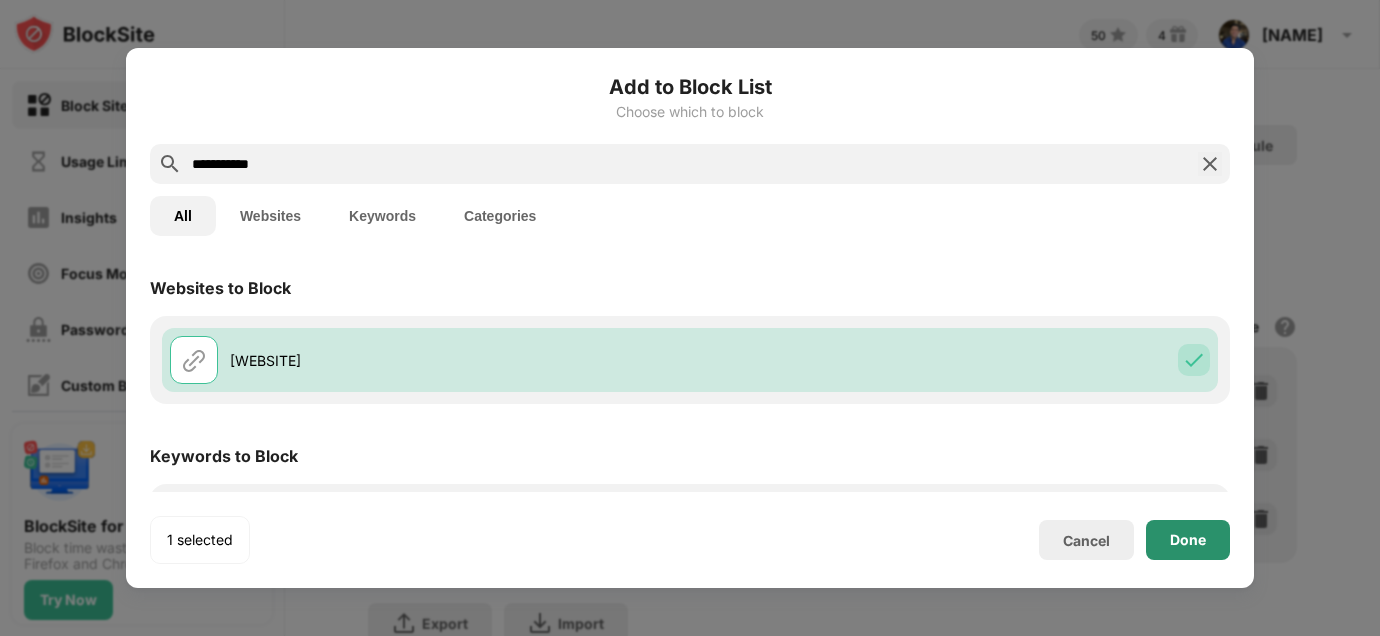click on "Done" at bounding box center [1188, 540] 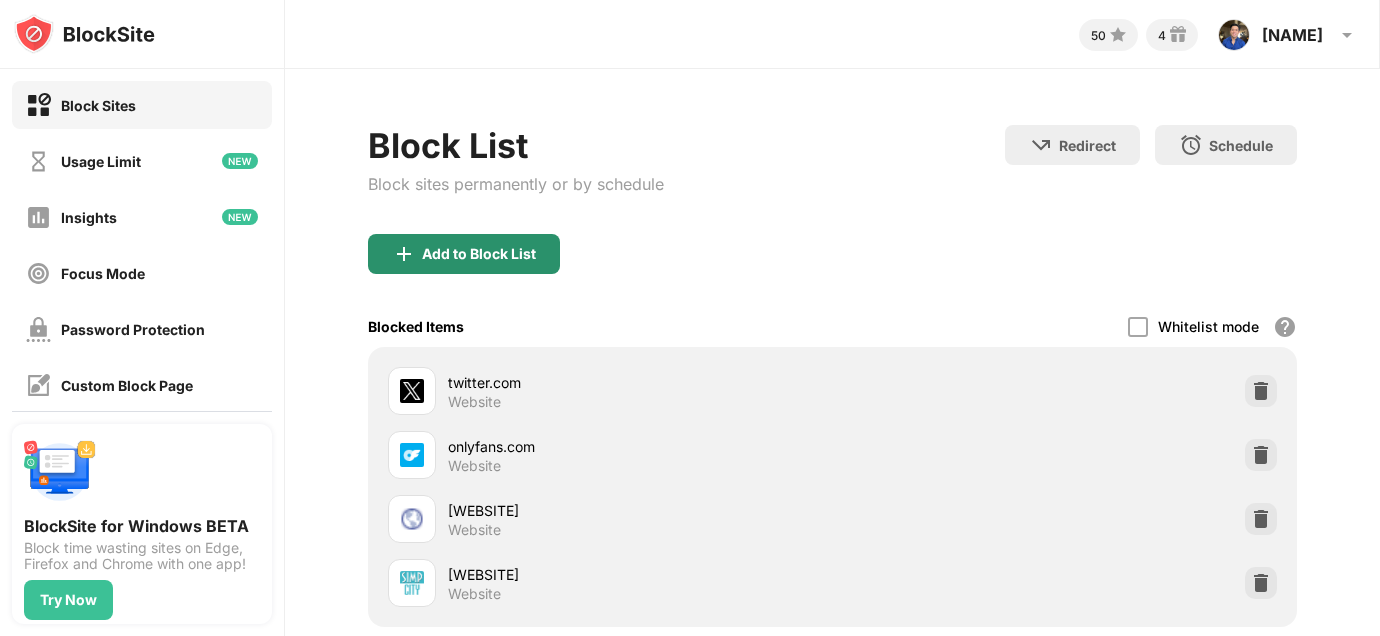 click on "Add to Block List" at bounding box center [479, 254] 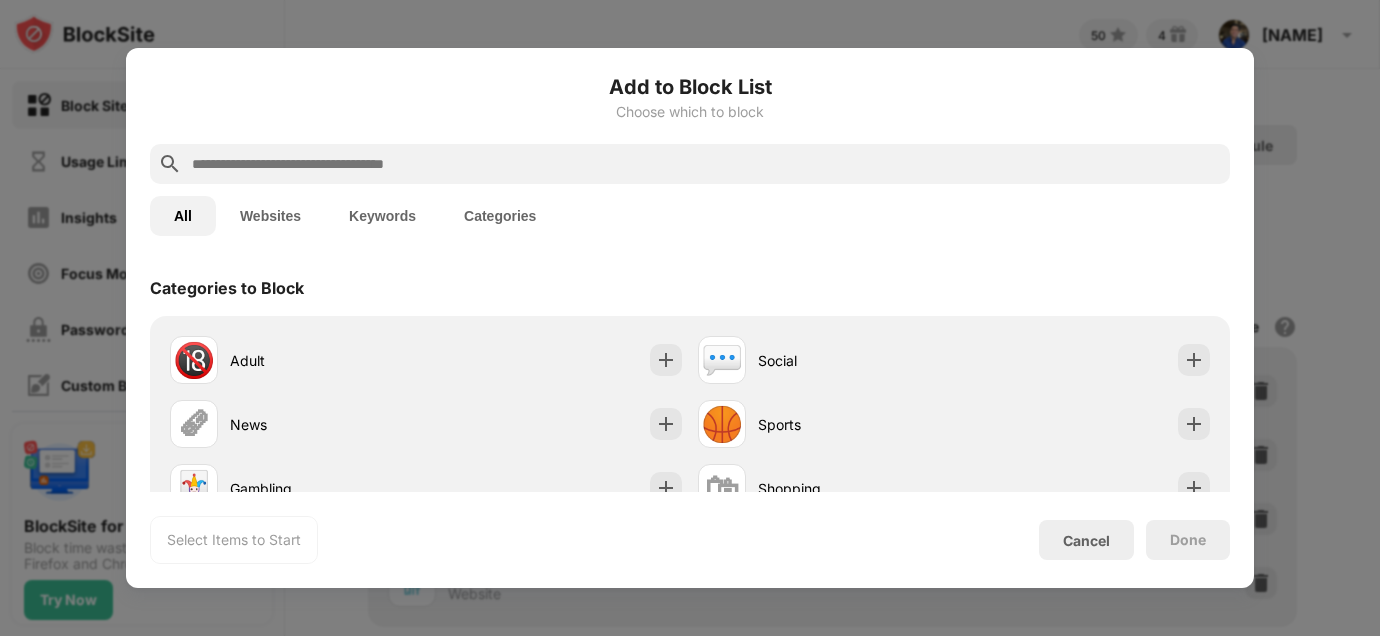 click at bounding box center [706, 164] 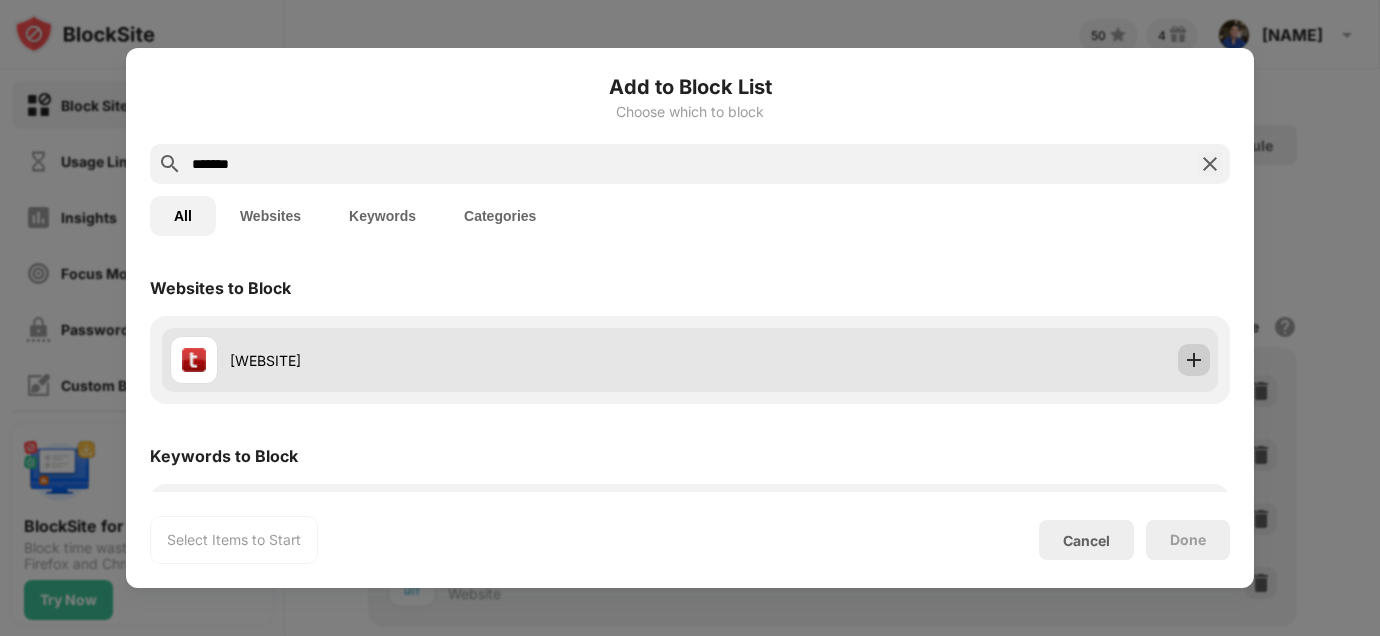 type on "*******" 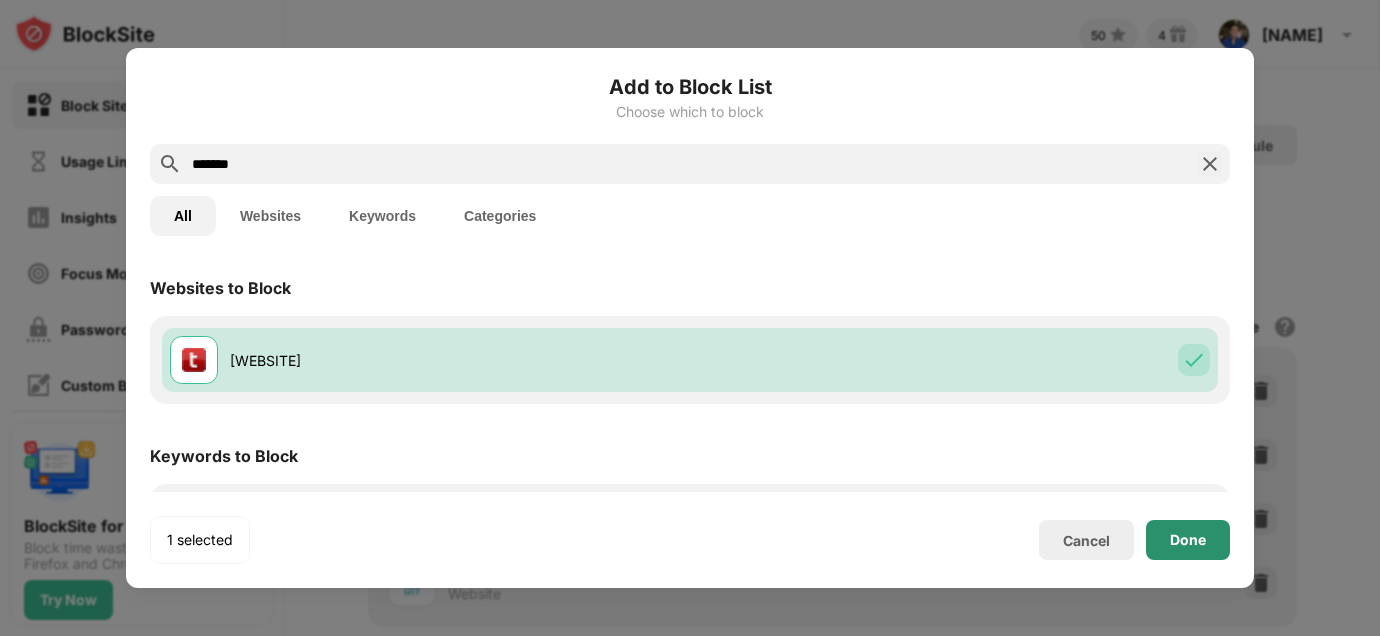 click on "Done" at bounding box center [1188, 540] 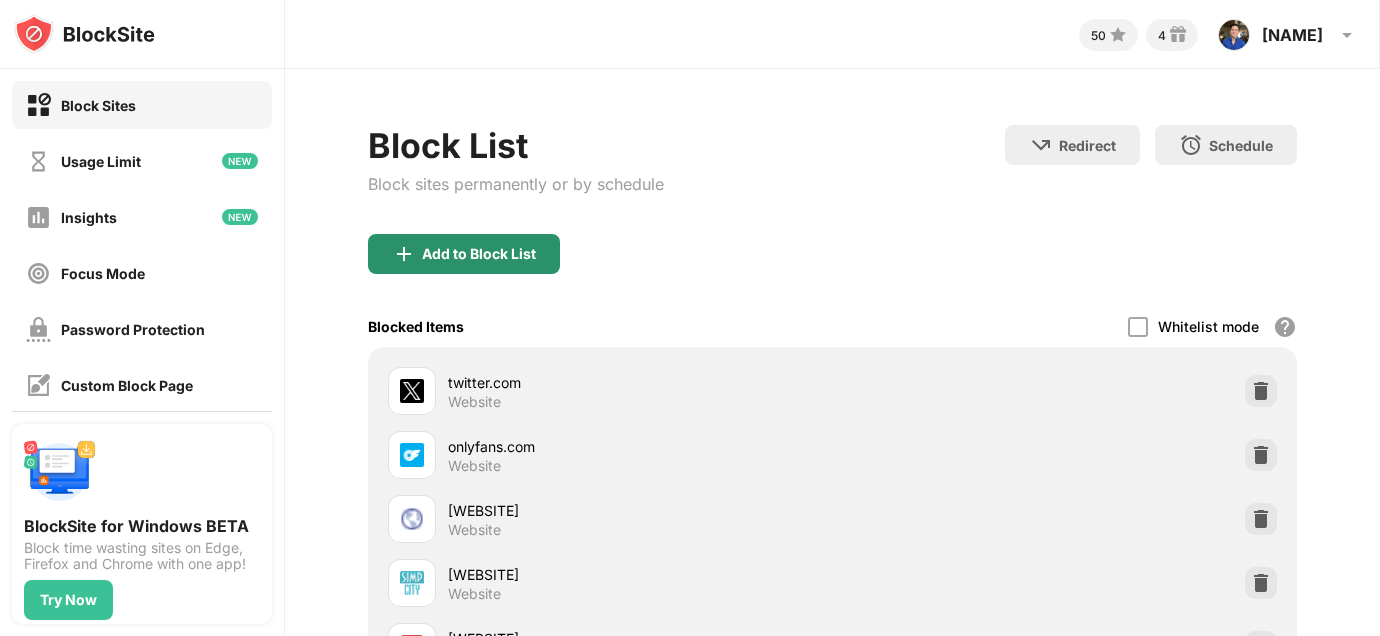 click on "Add to Block List" at bounding box center (479, 254) 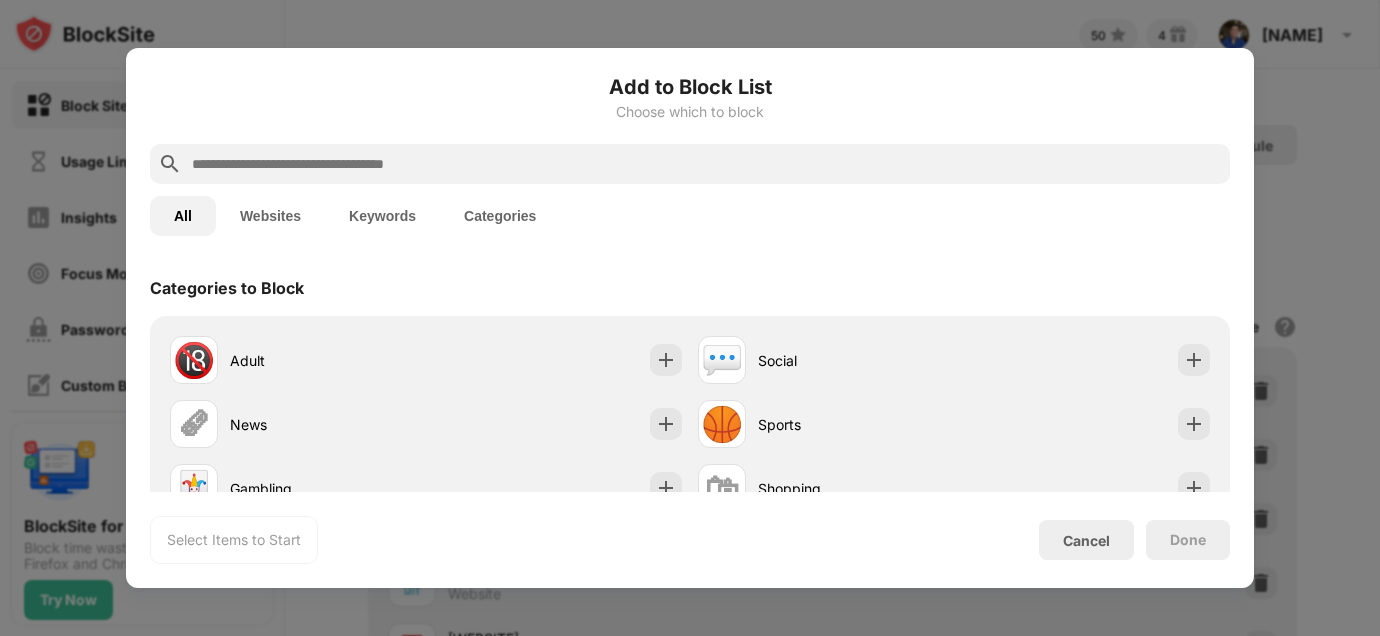 click at bounding box center [706, 164] 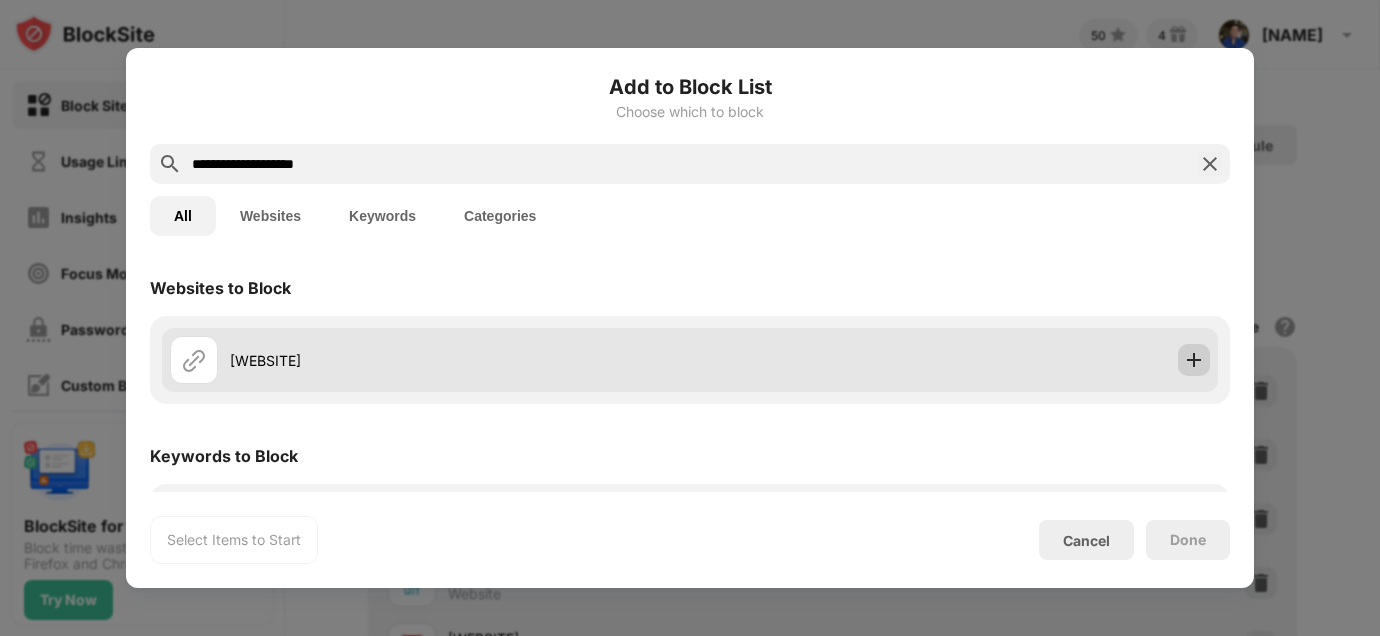 type on "**********" 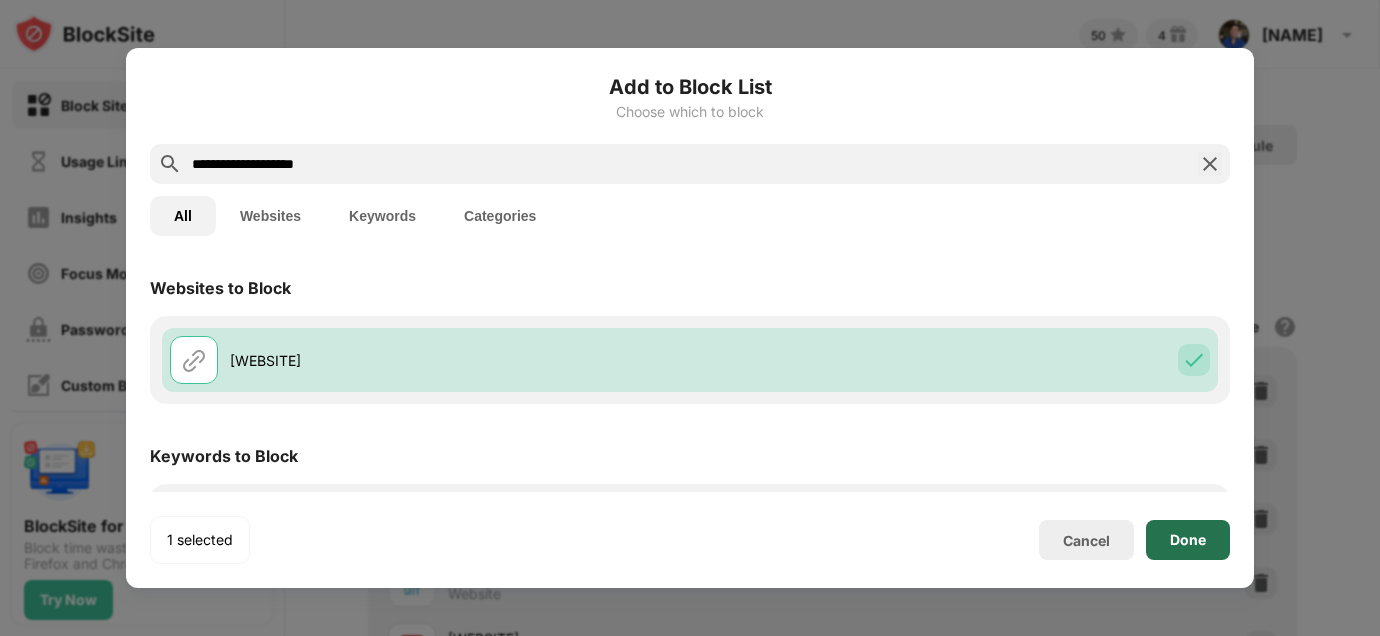 click on "Done" at bounding box center (1188, 540) 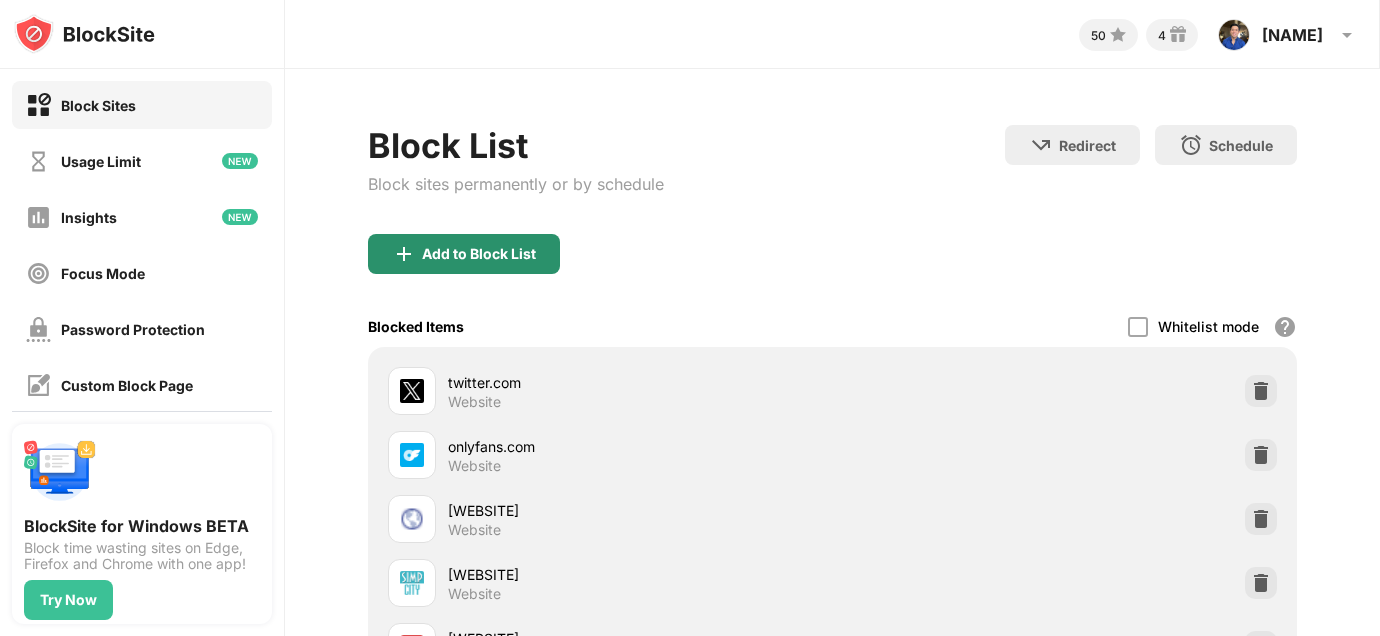 click on "Add to Block List" at bounding box center [464, 254] 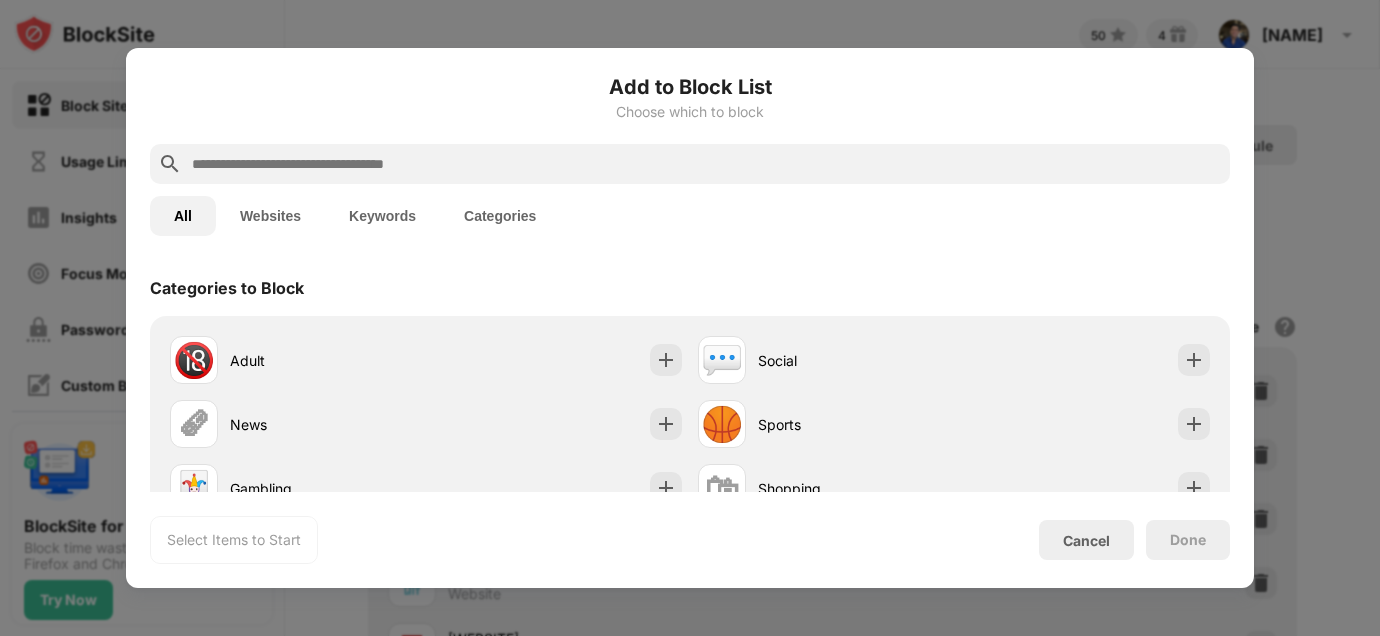 click at bounding box center [706, 164] 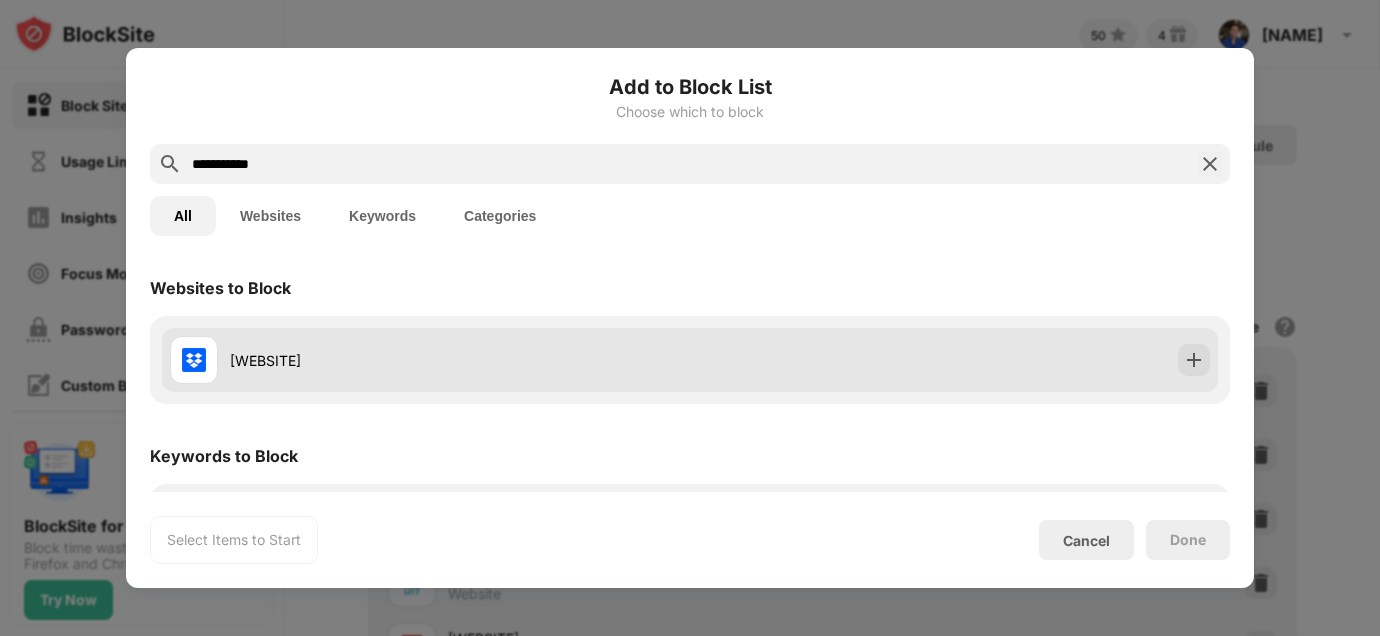 type on "**********" 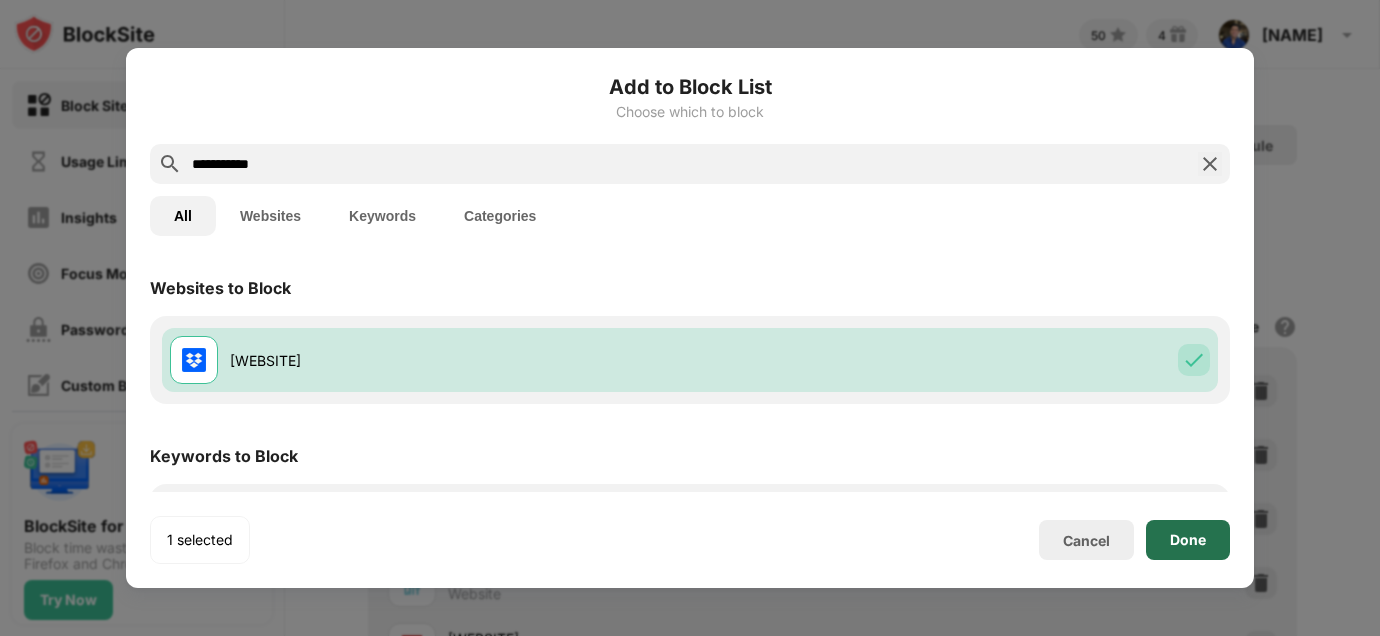 click on "Done" at bounding box center (1188, 540) 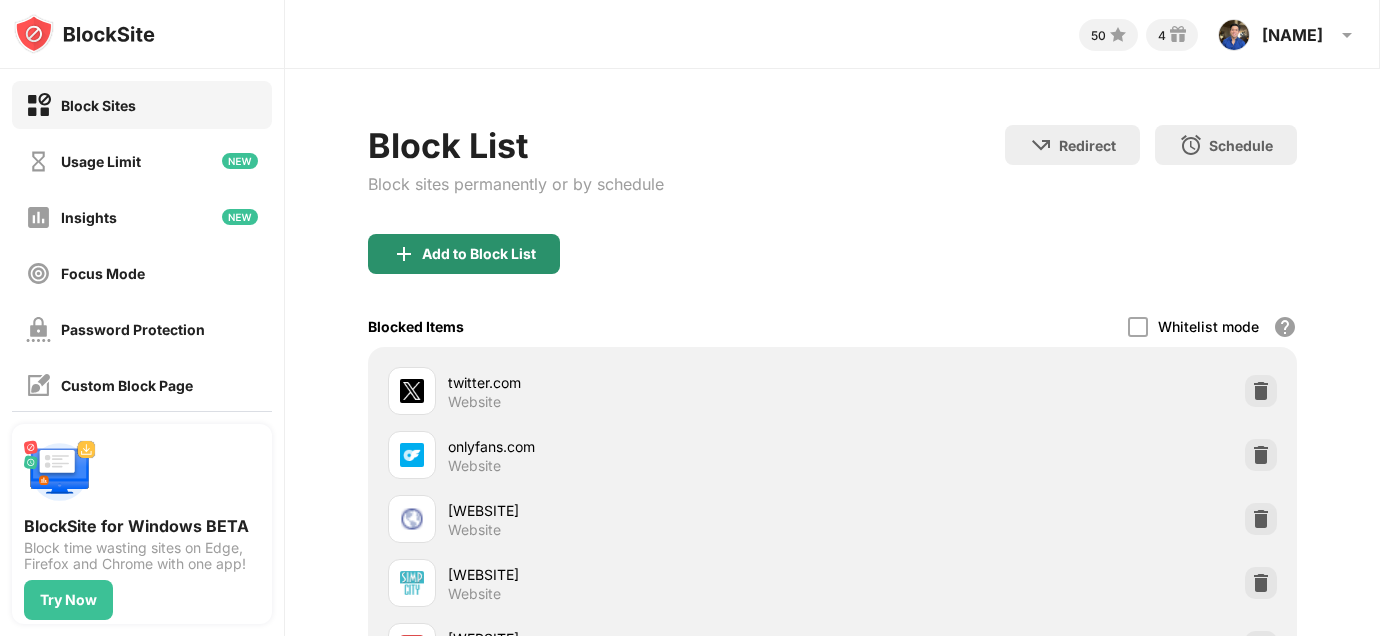 click on "Add to Block List" at bounding box center [479, 254] 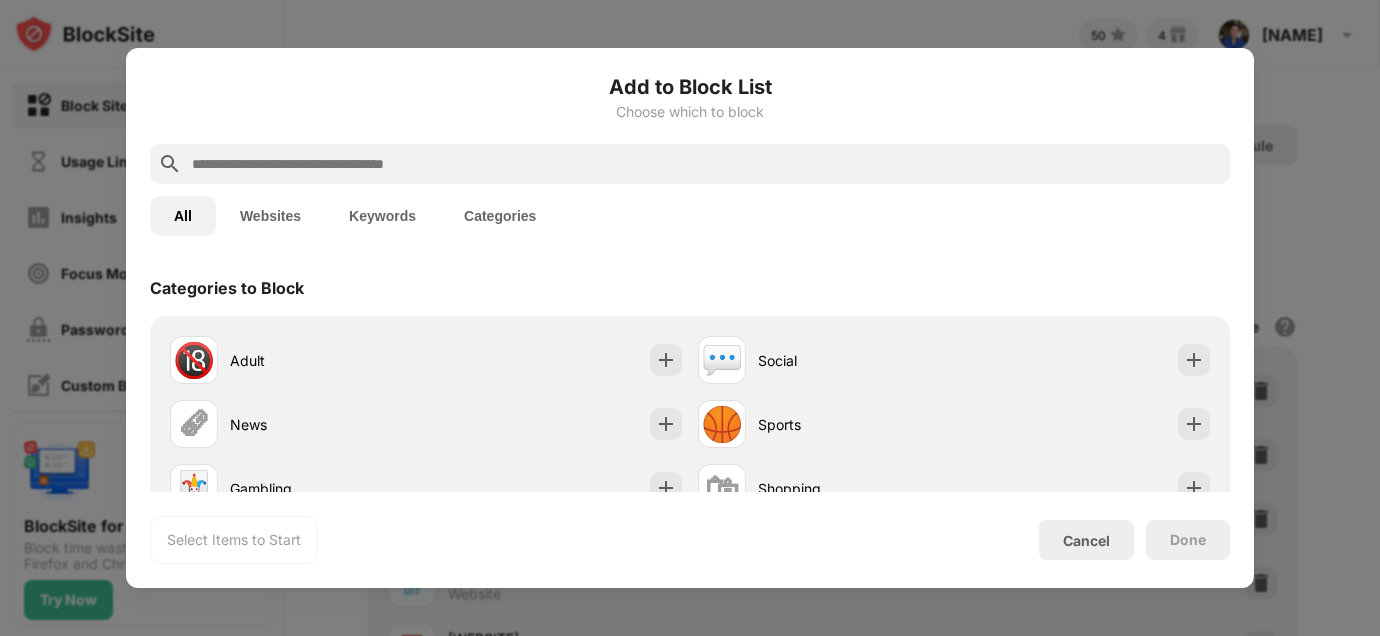 click at bounding box center (706, 164) 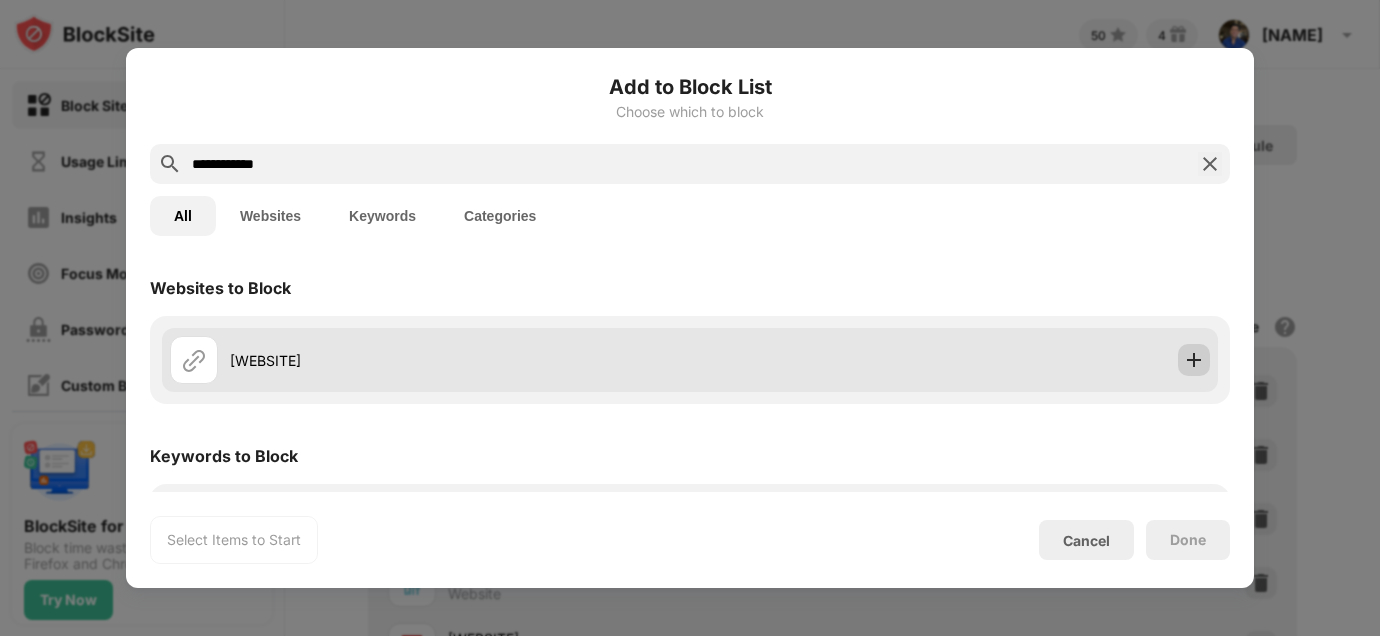 type on "**********" 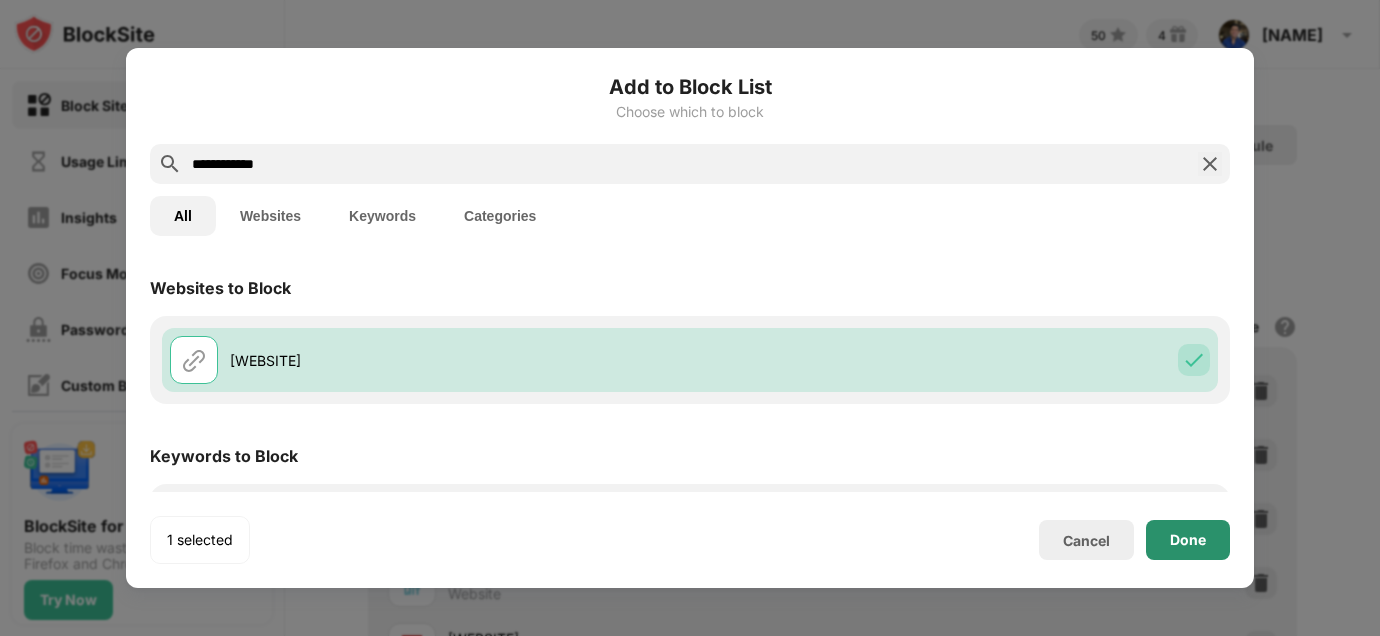 click on "Done" at bounding box center [1188, 540] 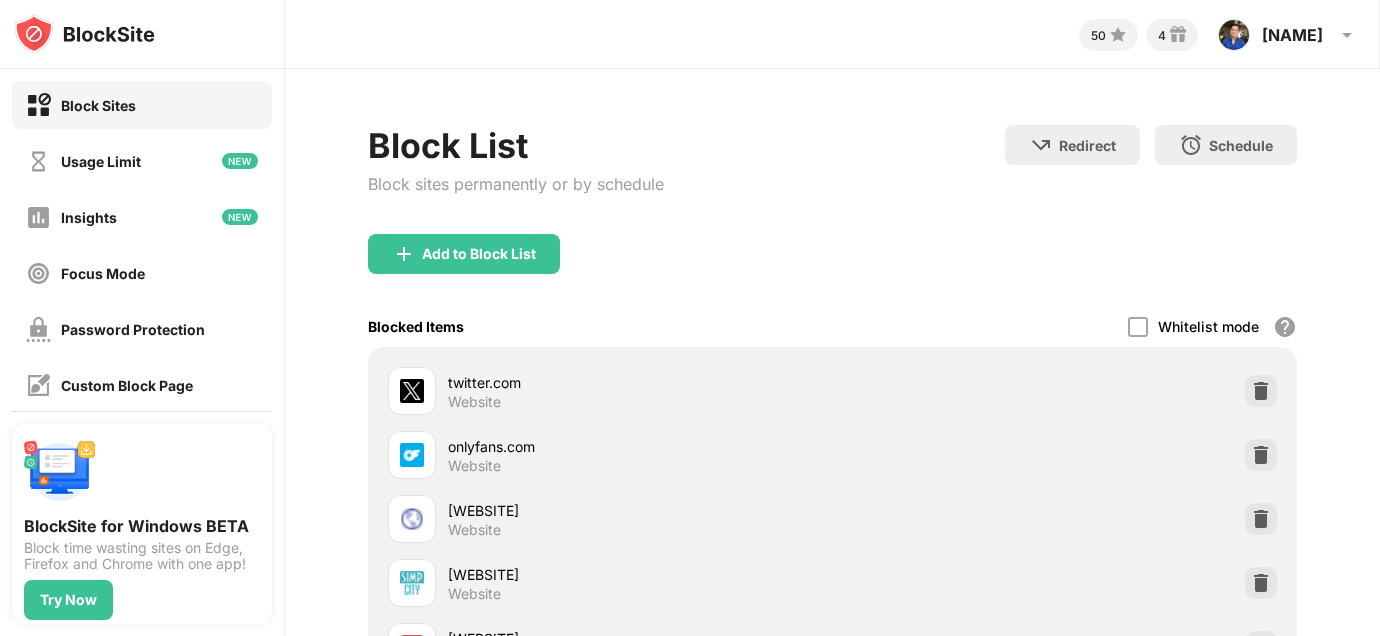 click on "Add to Block List" at bounding box center (464, 254) 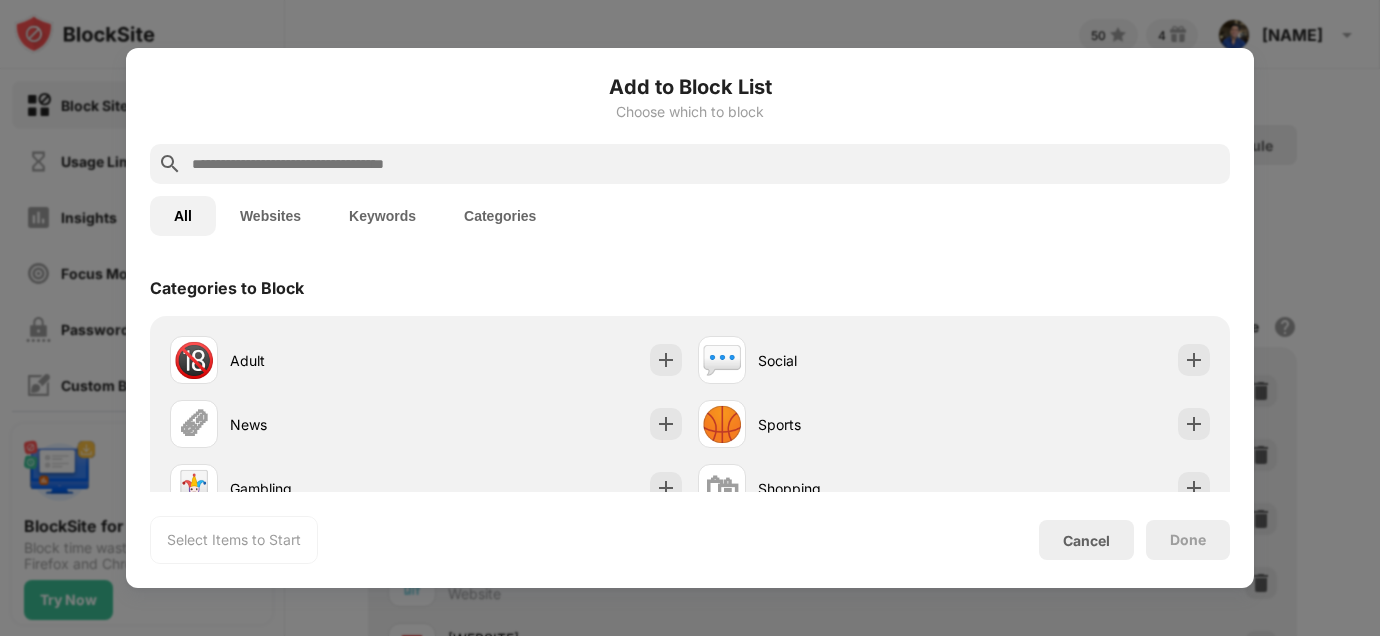 click at bounding box center (690, 164) 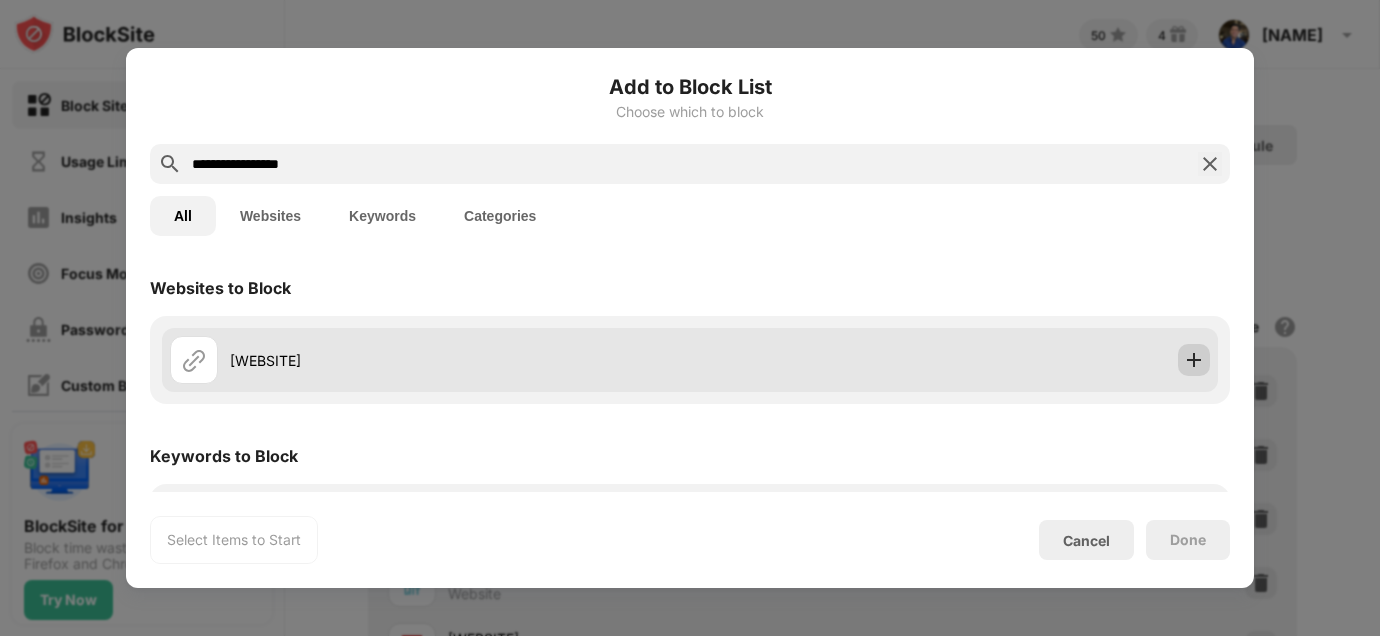 type on "**********" 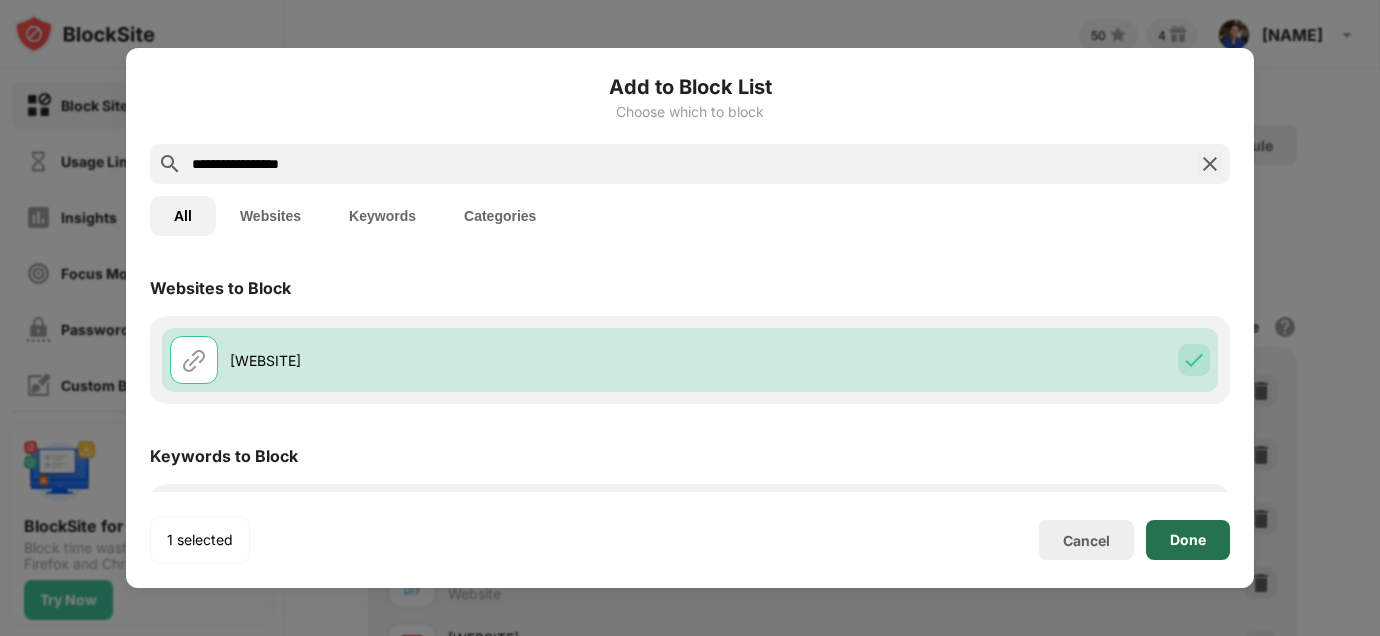 click on "Done" at bounding box center (1188, 540) 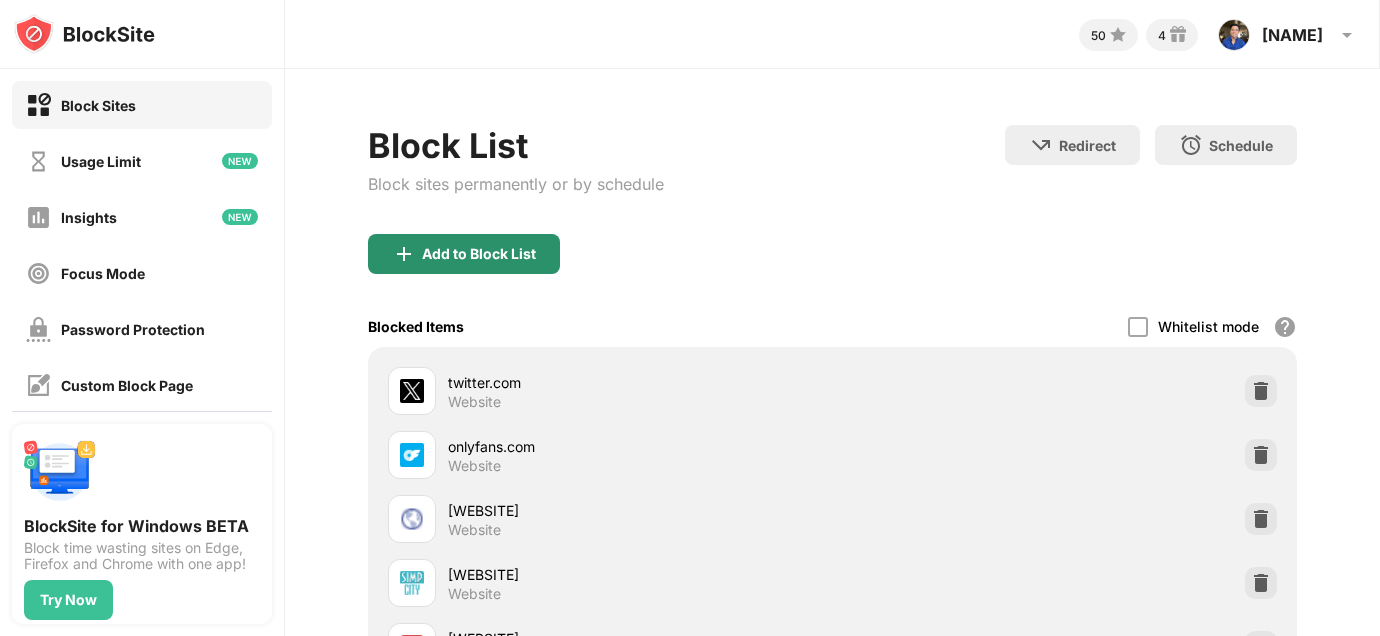 click on "Add to Block List" at bounding box center (464, 254) 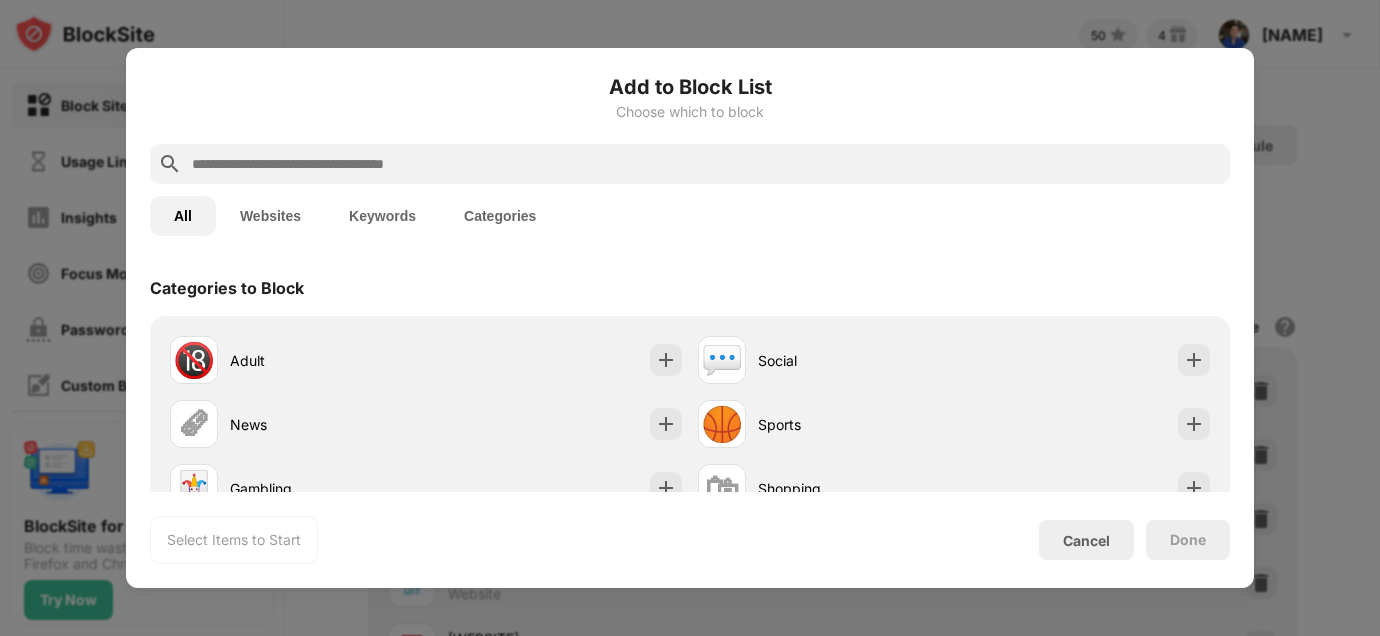 click at bounding box center [706, 164] 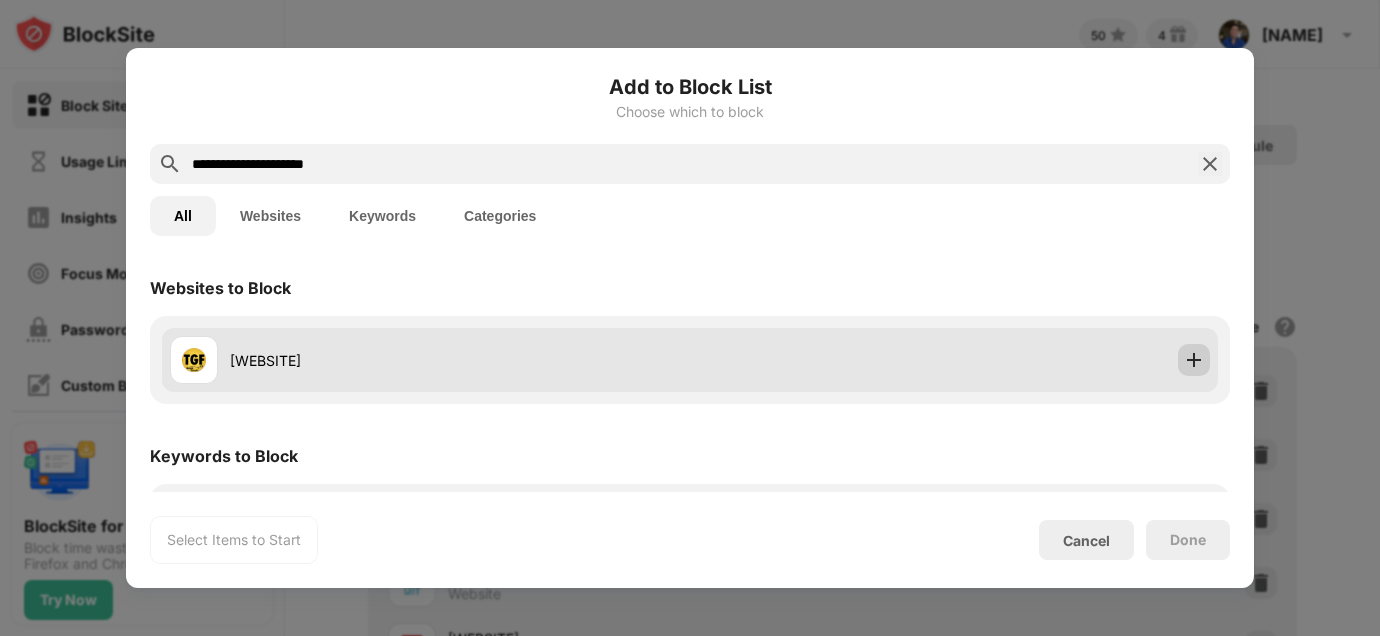 type on "**********" 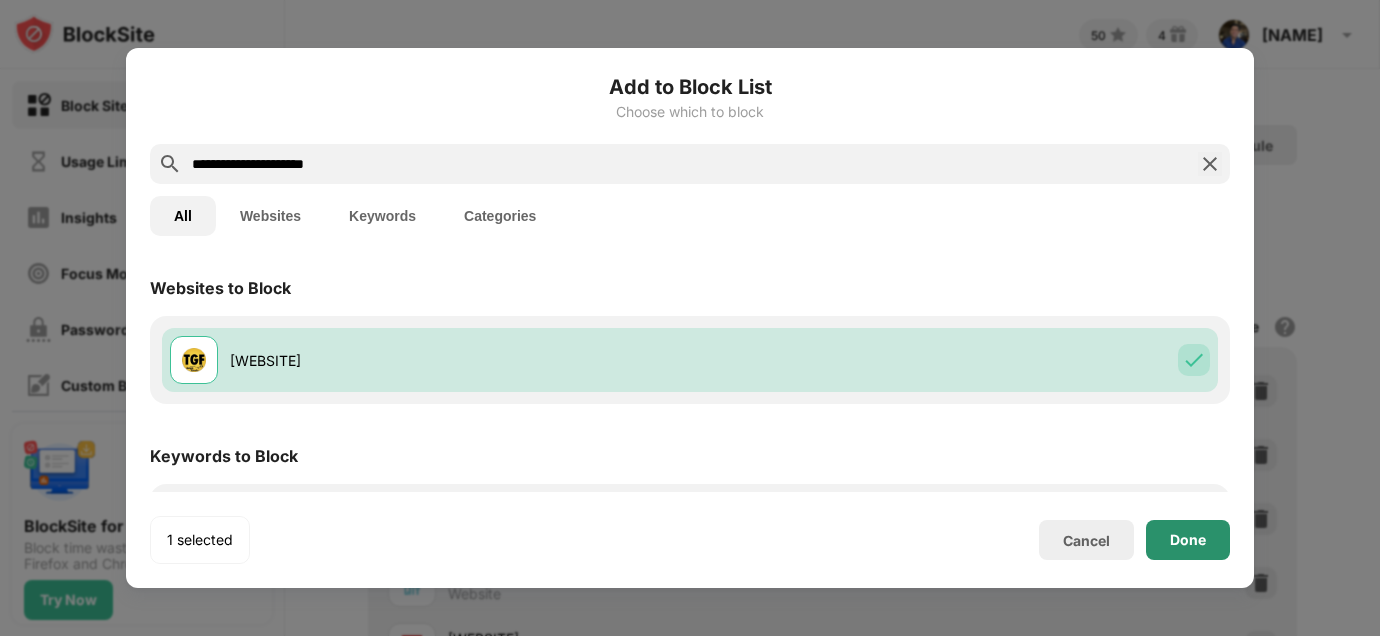 click on "Done" at bounding box center (1188, 540) 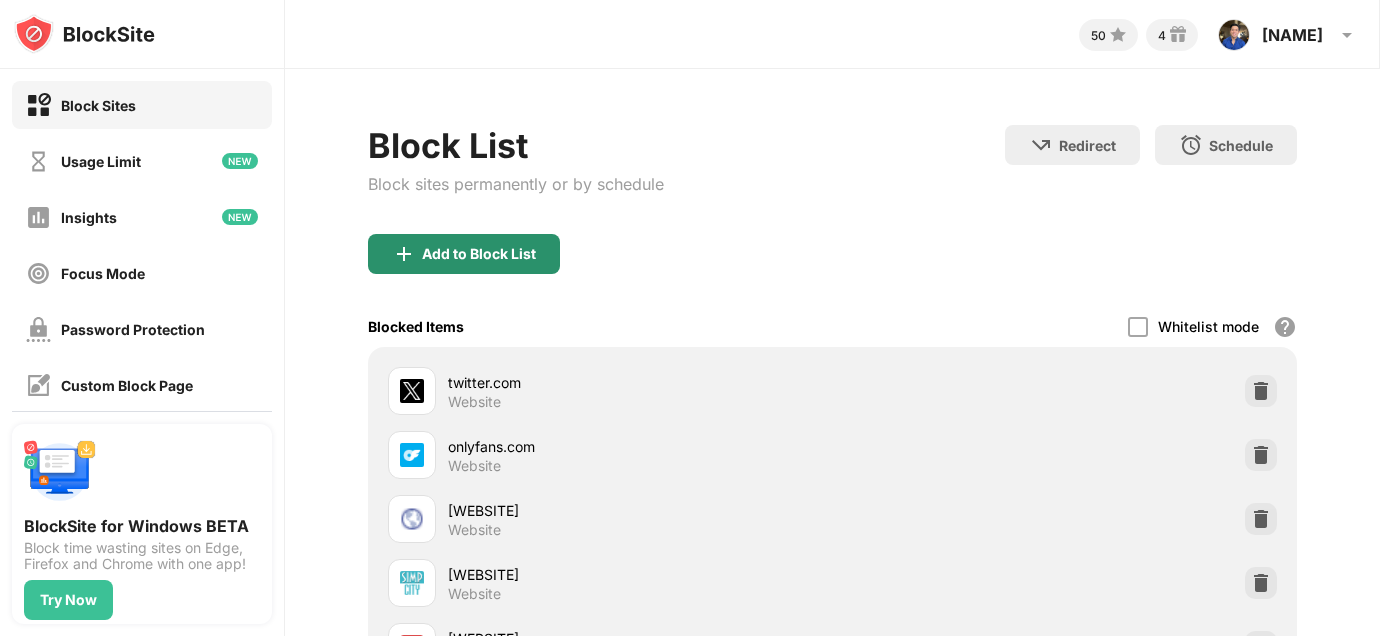 click on "Add to Block List" at bounding box center (479, 254) 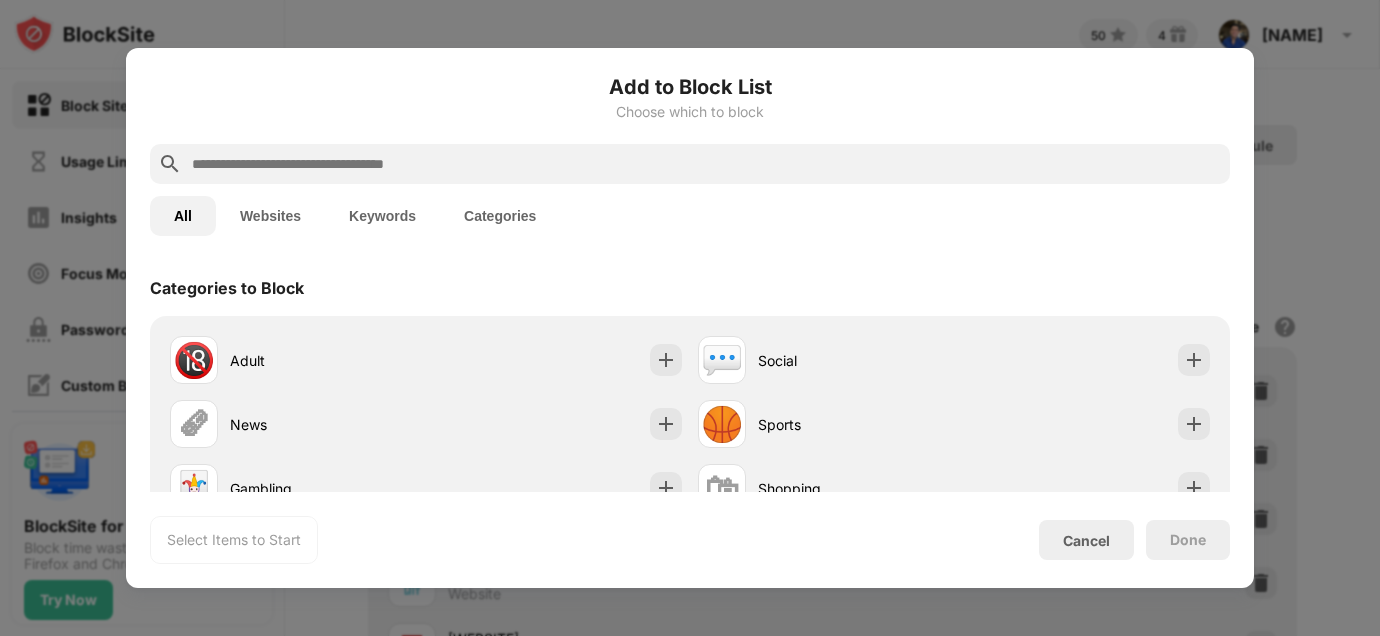click at bounding box center [690, 164] 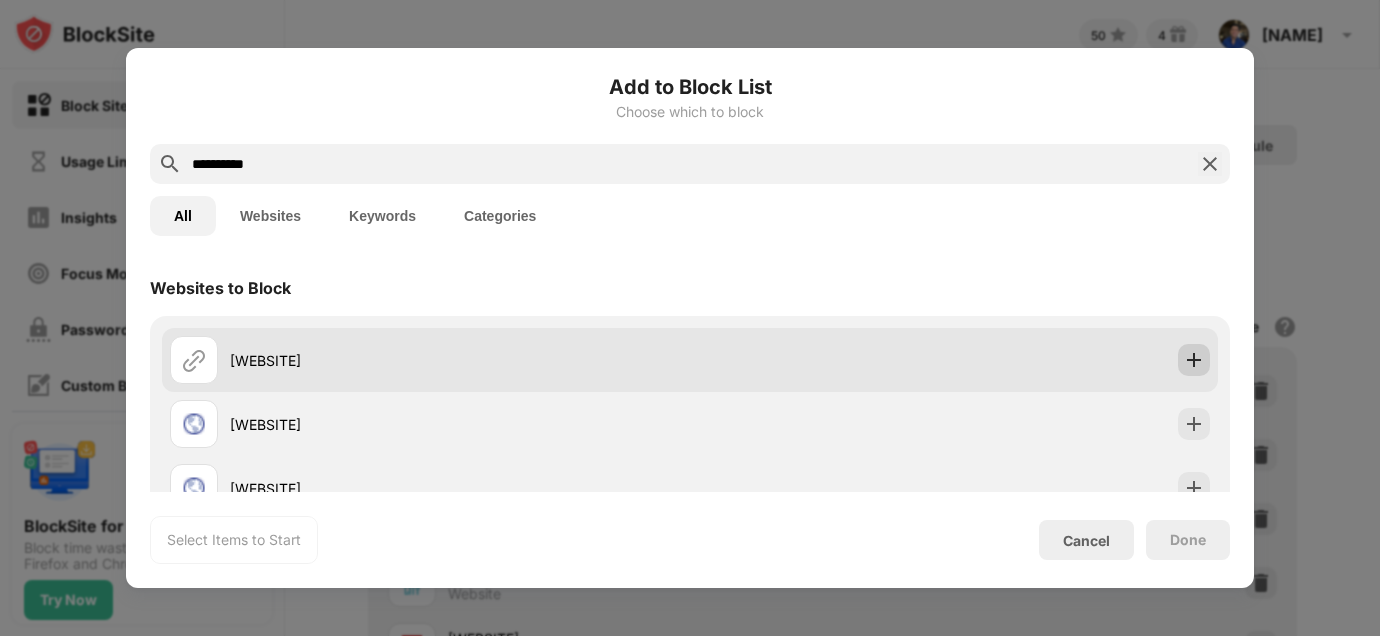 type on "**********" 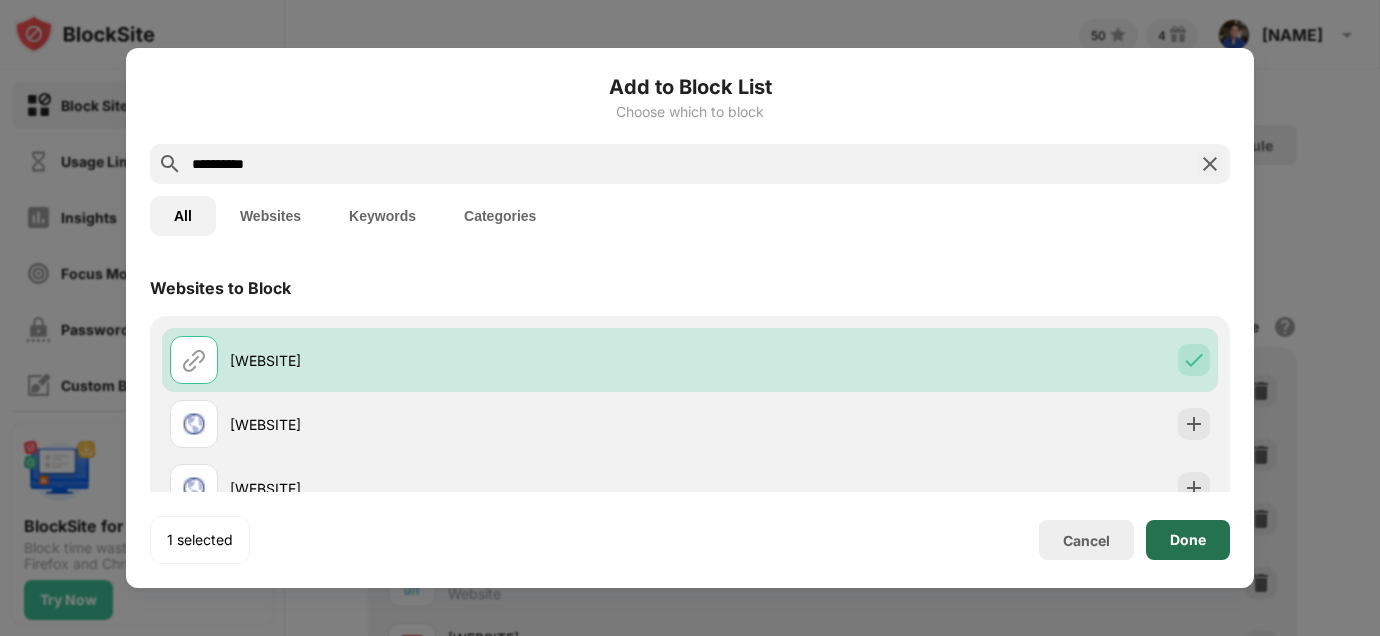 click on "Done" at bounding box center (1188, 540) 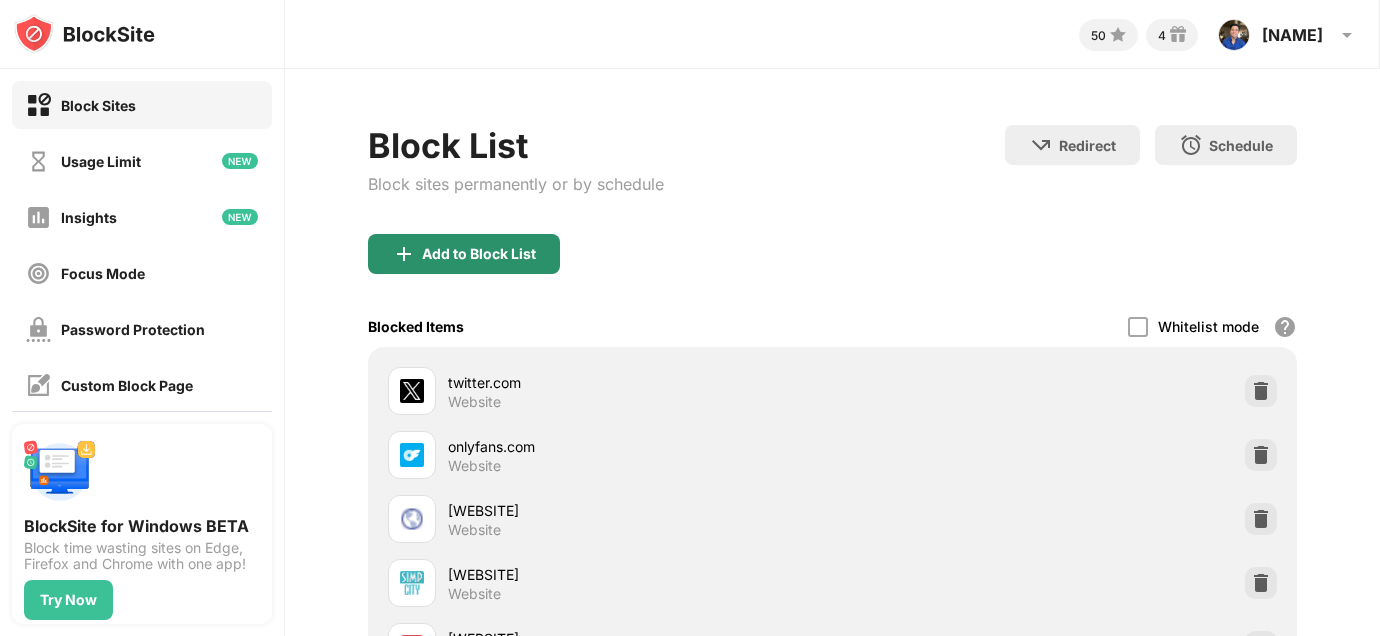click on "Add to Block List" at bounding box center [479, 254] 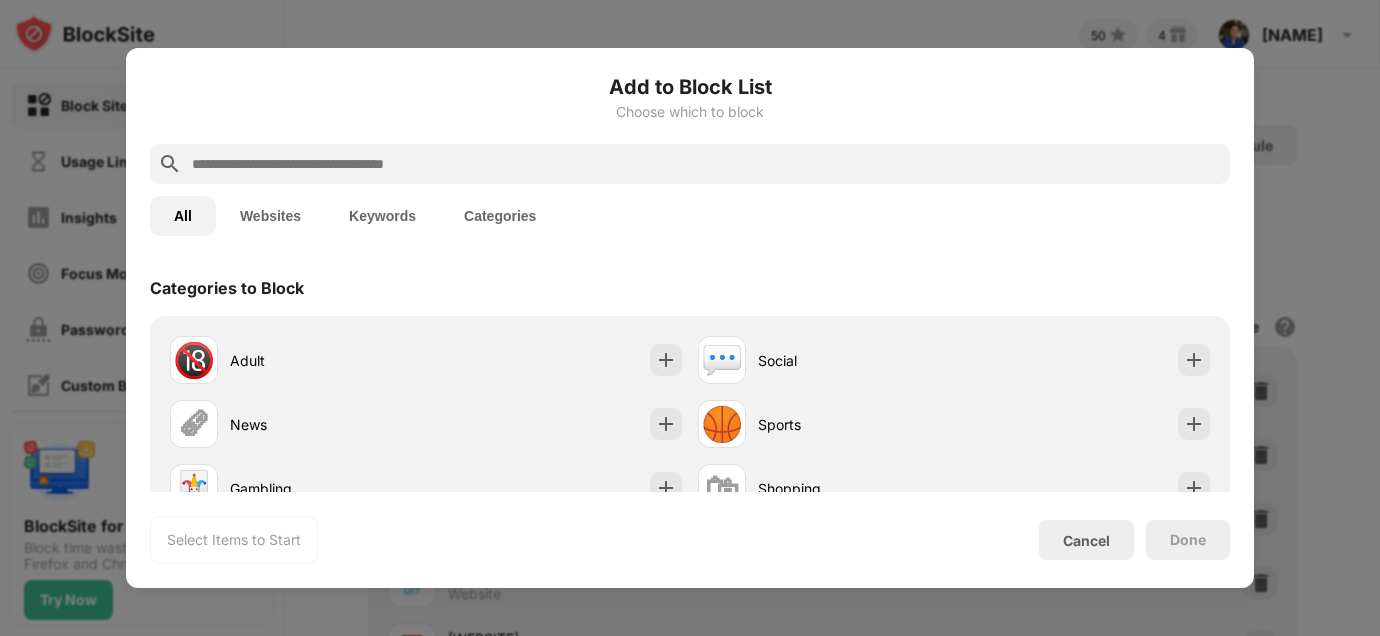 click on "Keywords" at bounding box center [382, 216] 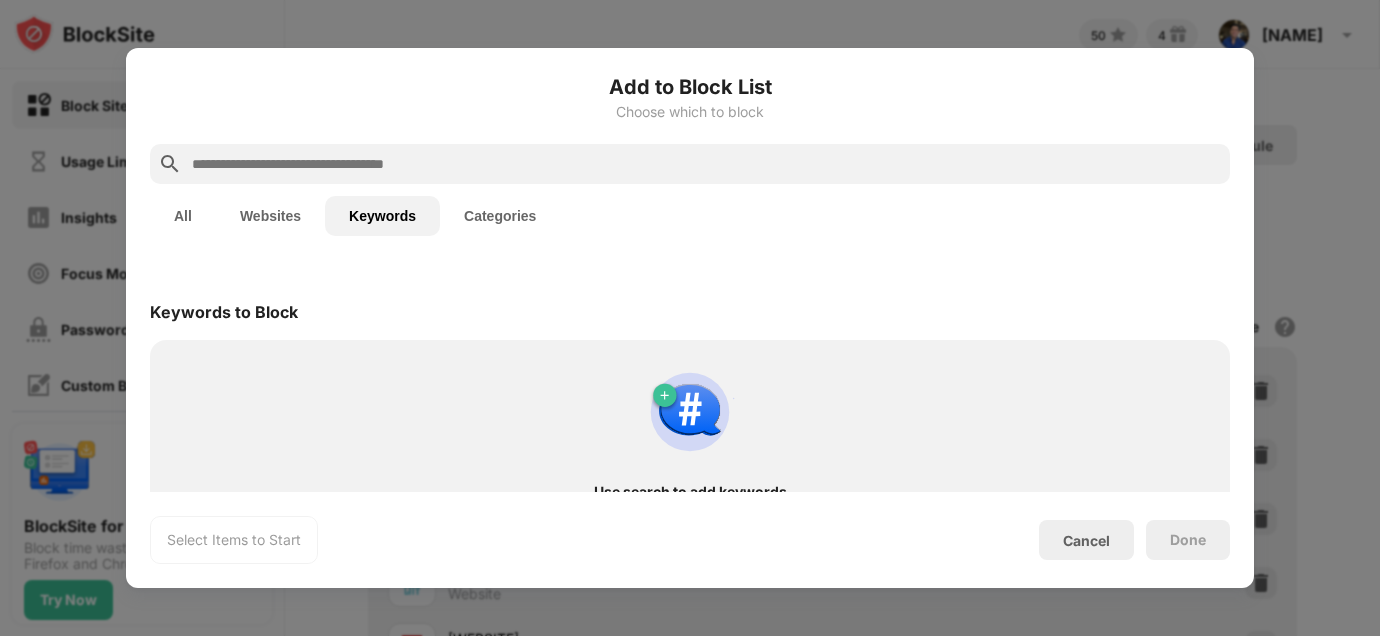 click at bounding box center [706, 164] 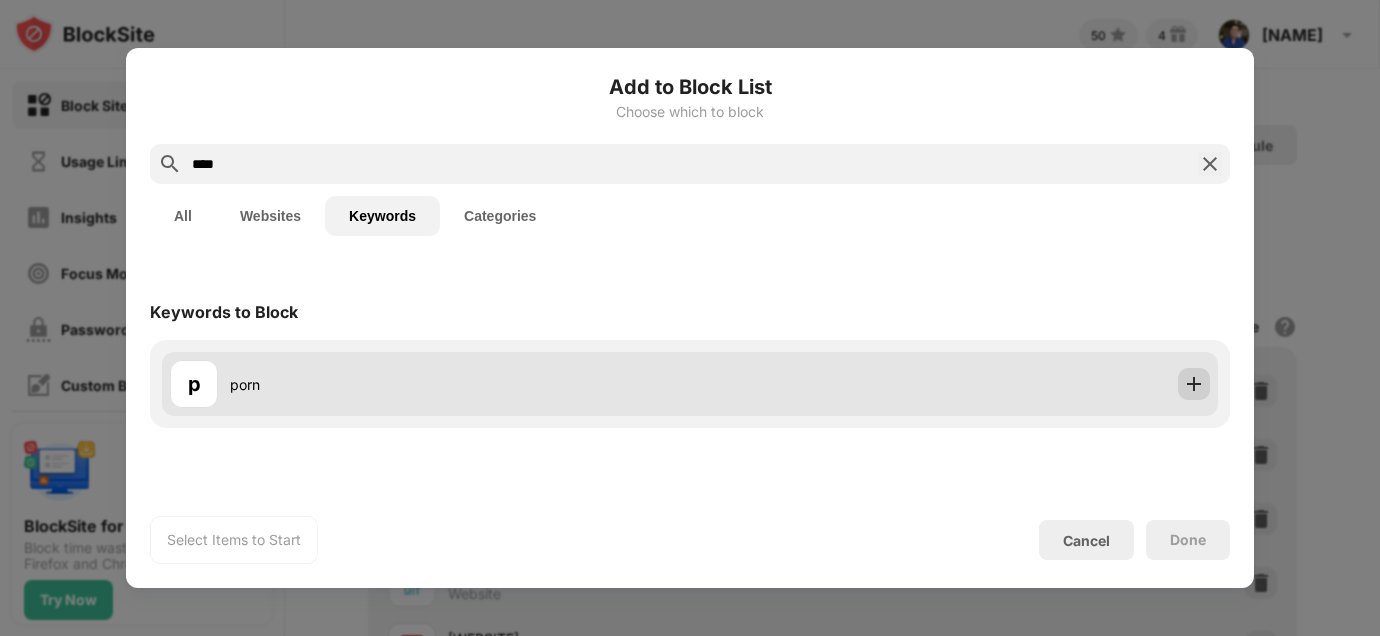 type on "****" 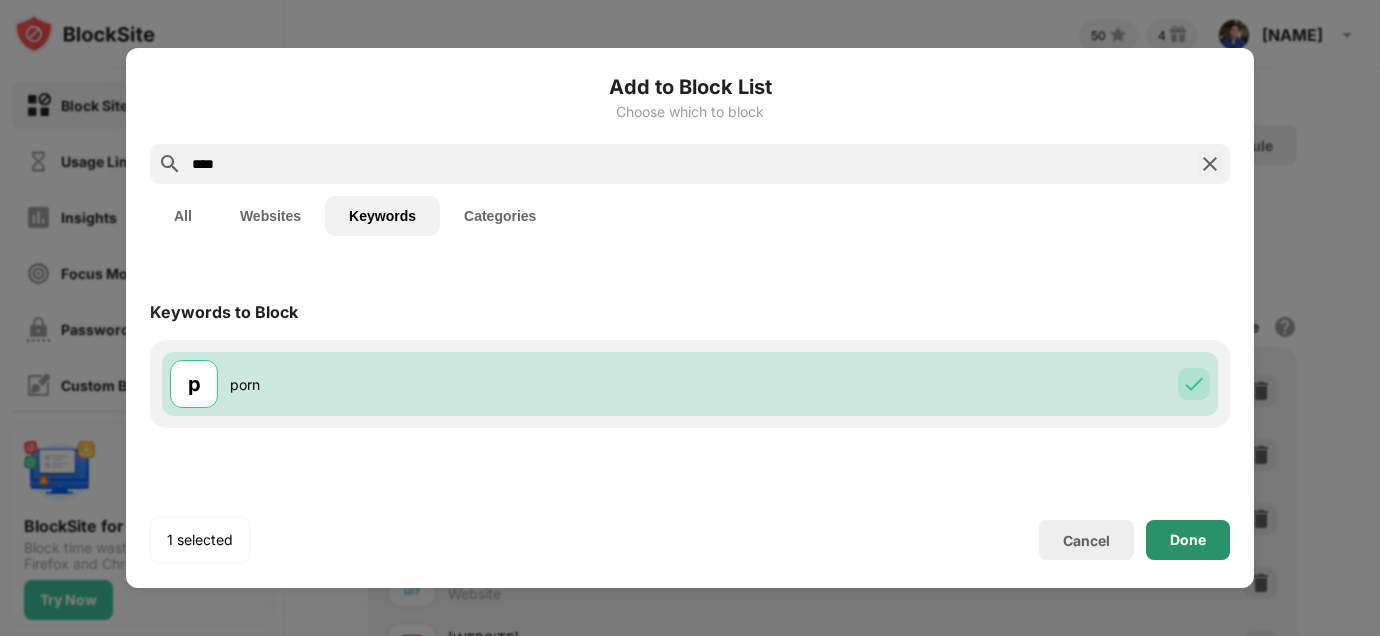 click on "Done" at bounding box center (1188, 540) 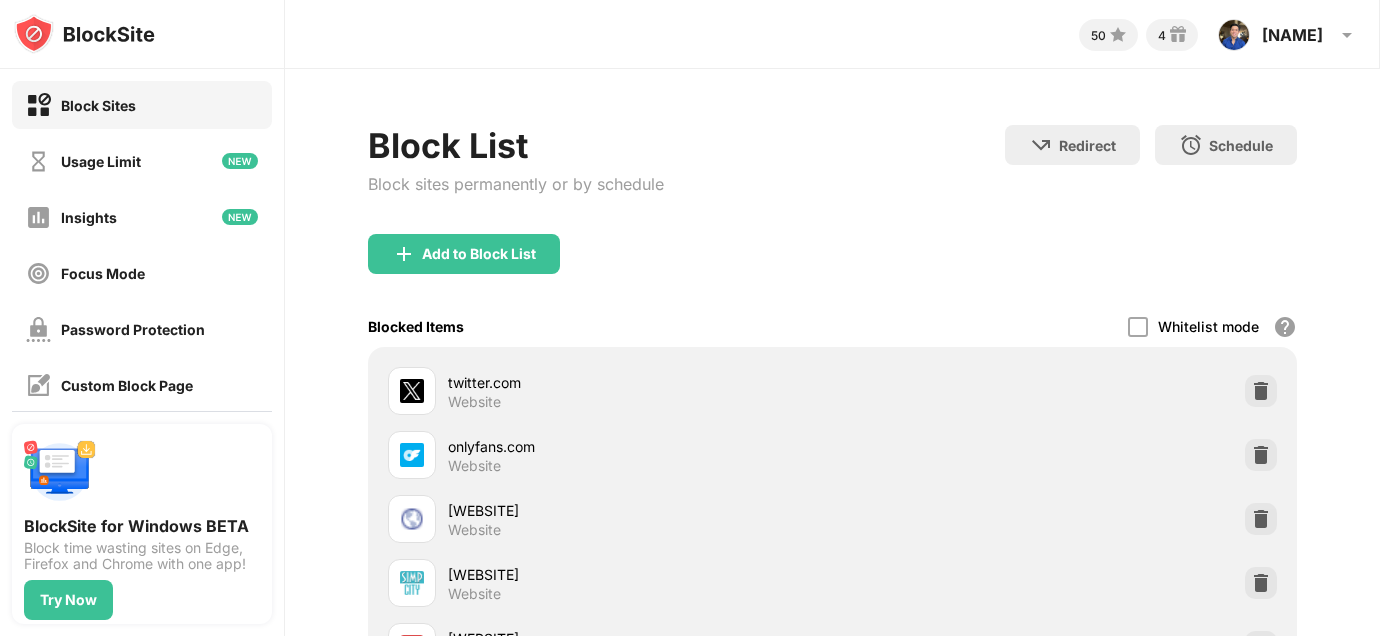 click on "Add to Block List" at bounding box center [832, 270] 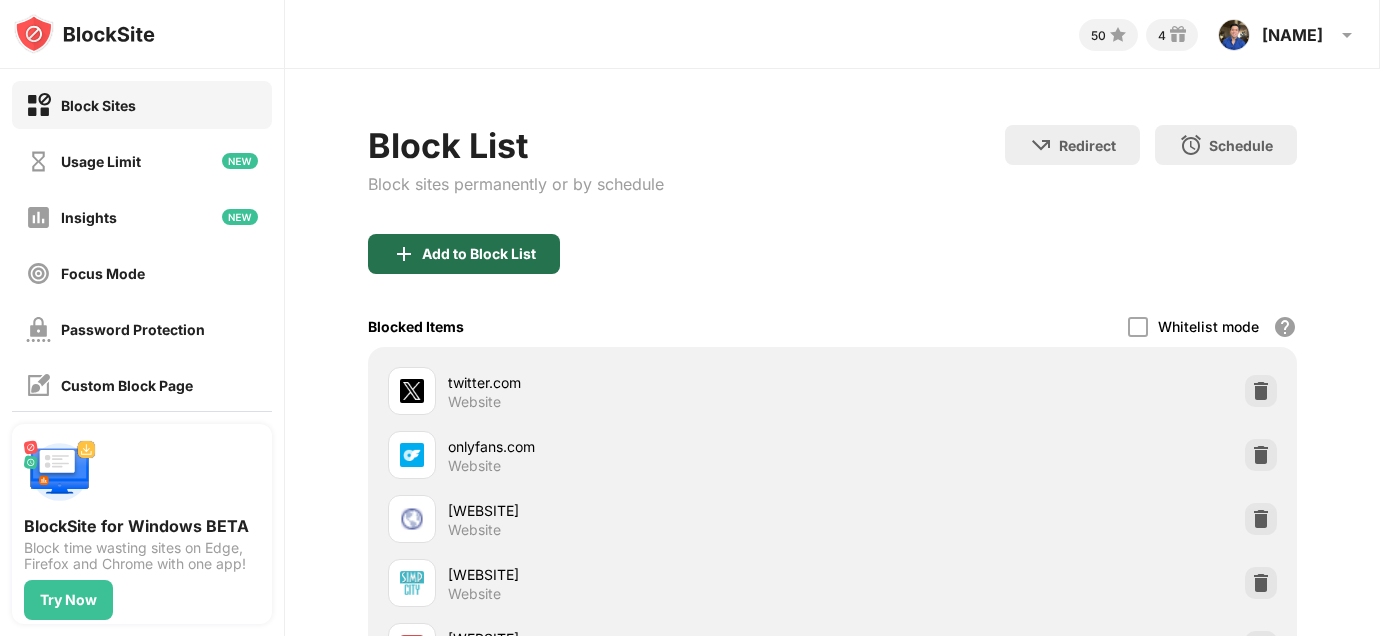click on "Add to Block List" at bounding box center (479, 254) 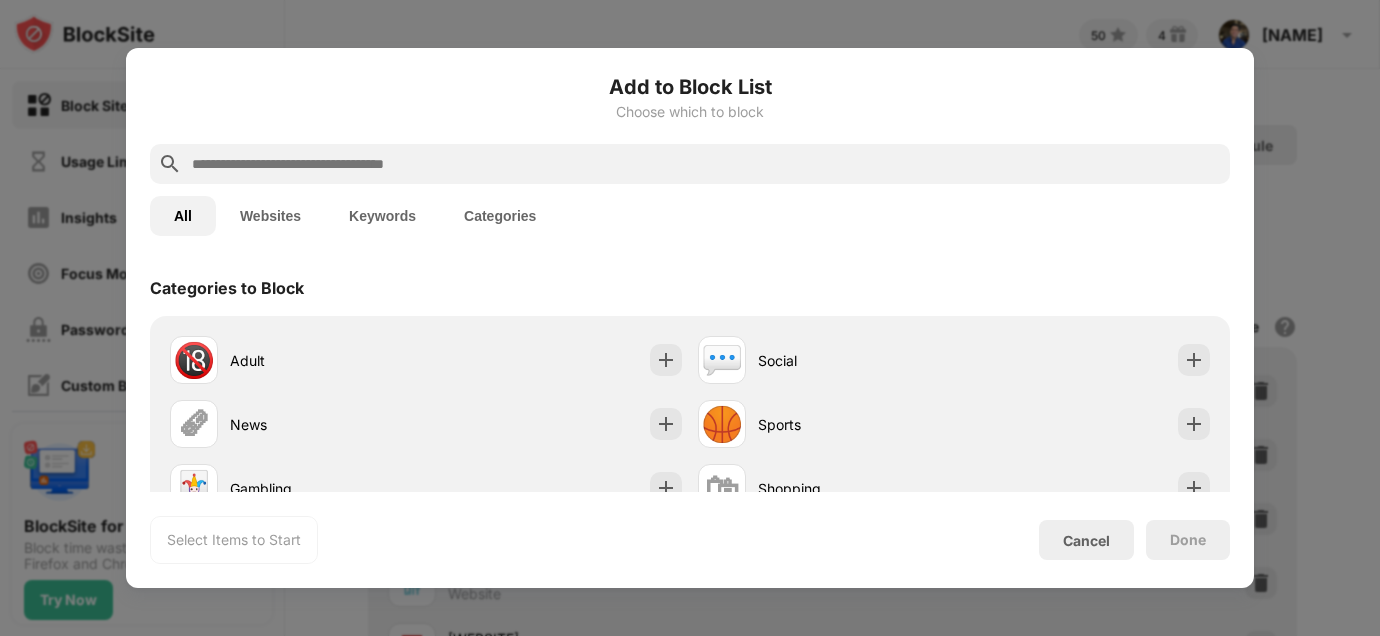click at bounding box center (706, 164) 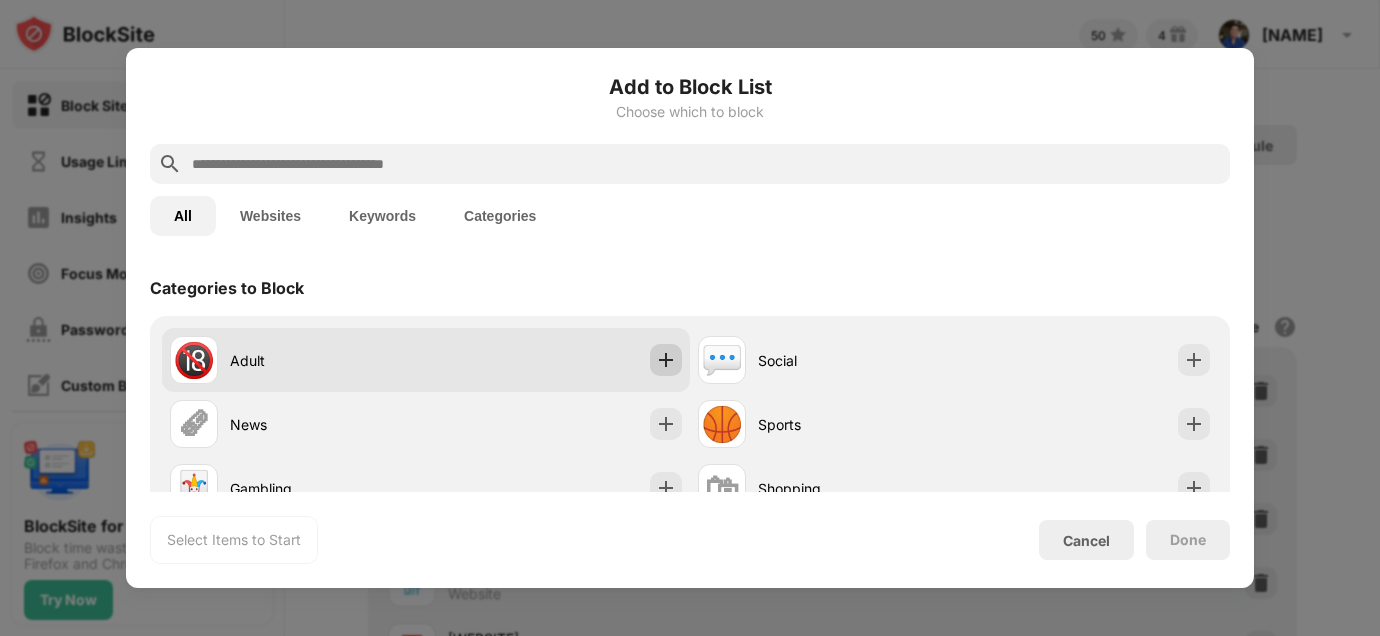 click at bounding box center (666, 360) 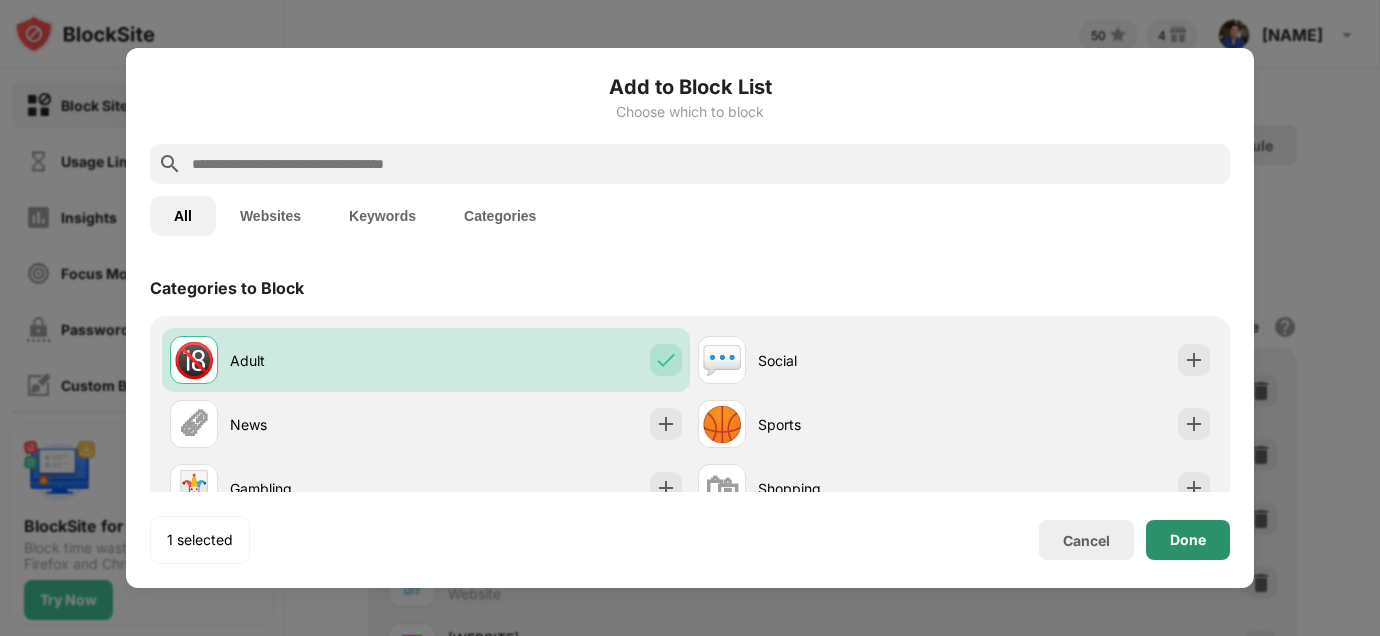 click on "Done" at bounding box center [1188, 540] 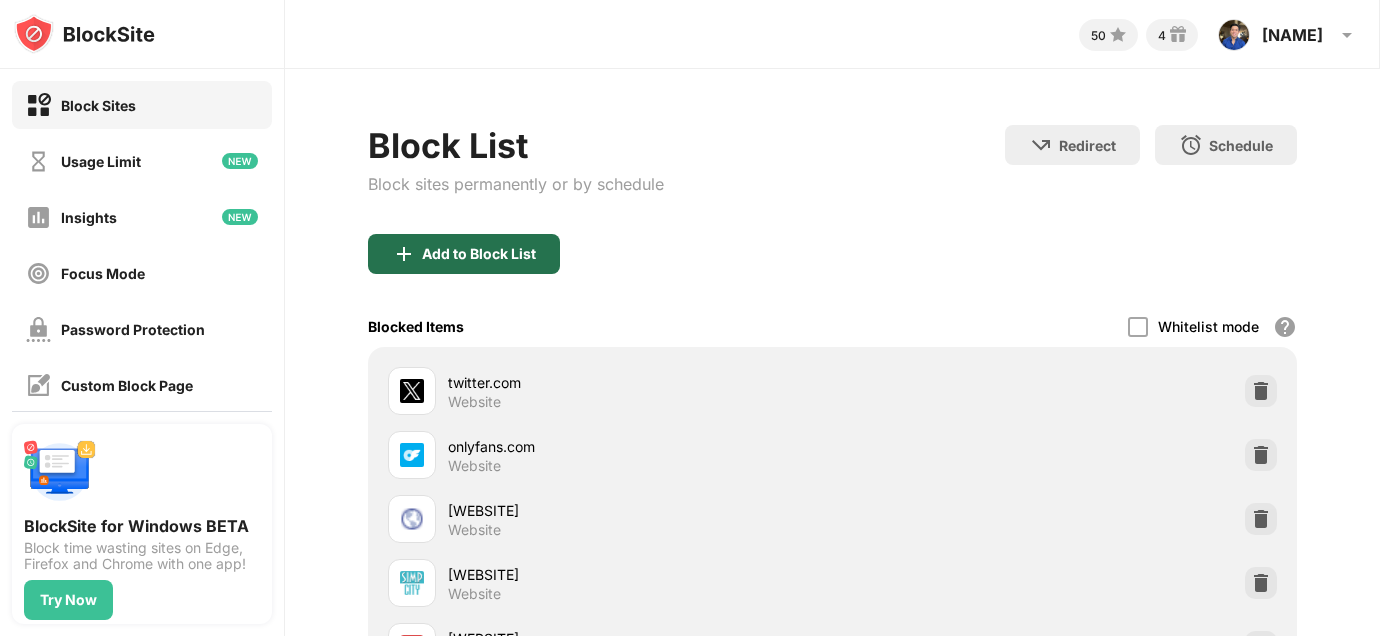 click on "Add to Block List" at bounding box center (479, 254) 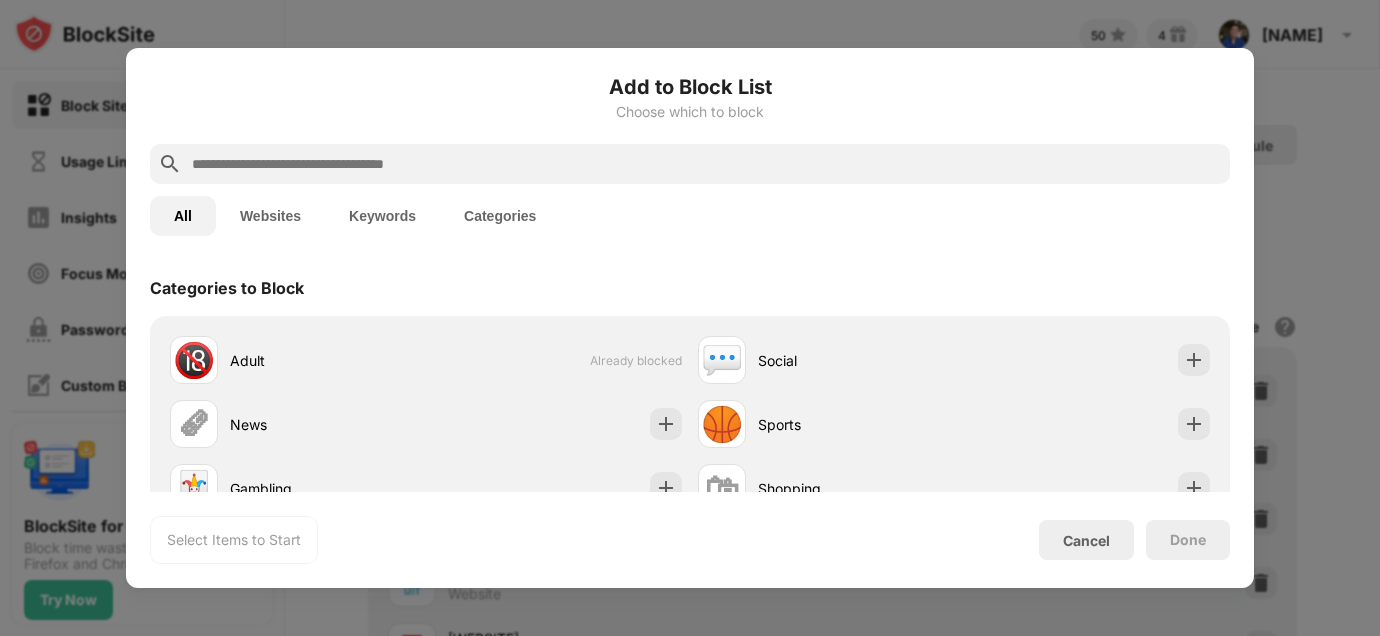 click at bounding box center (706, 164) 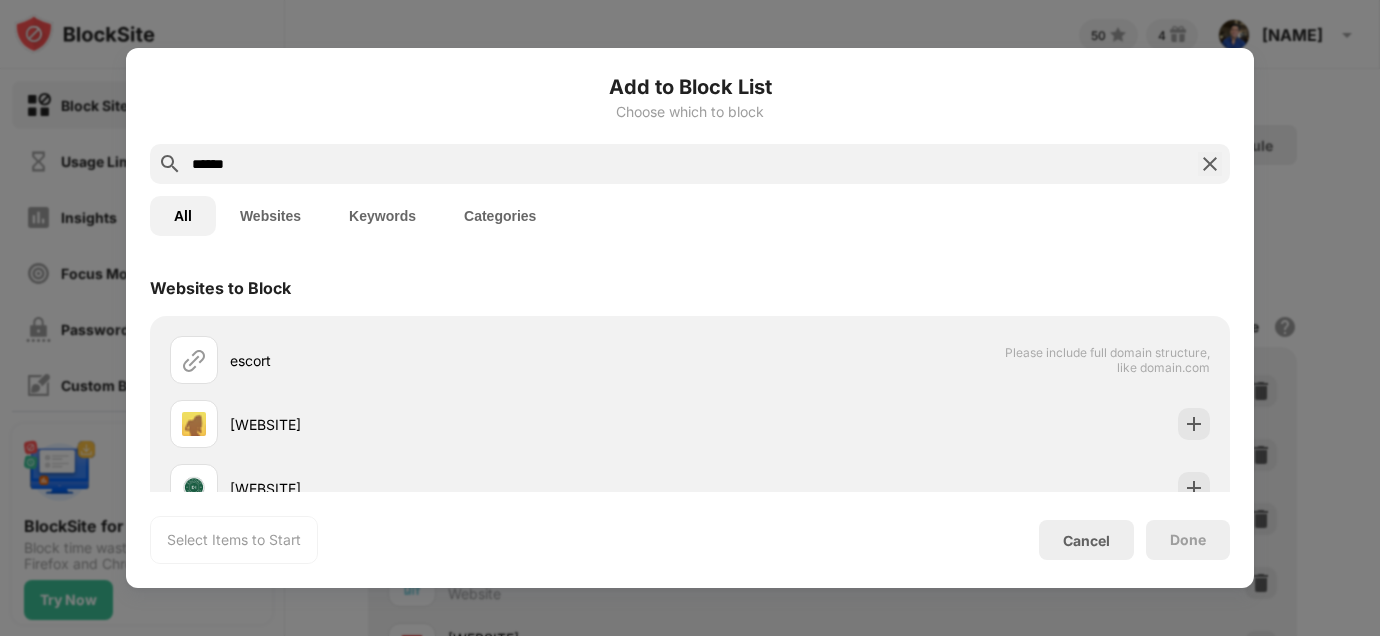 type on "******" 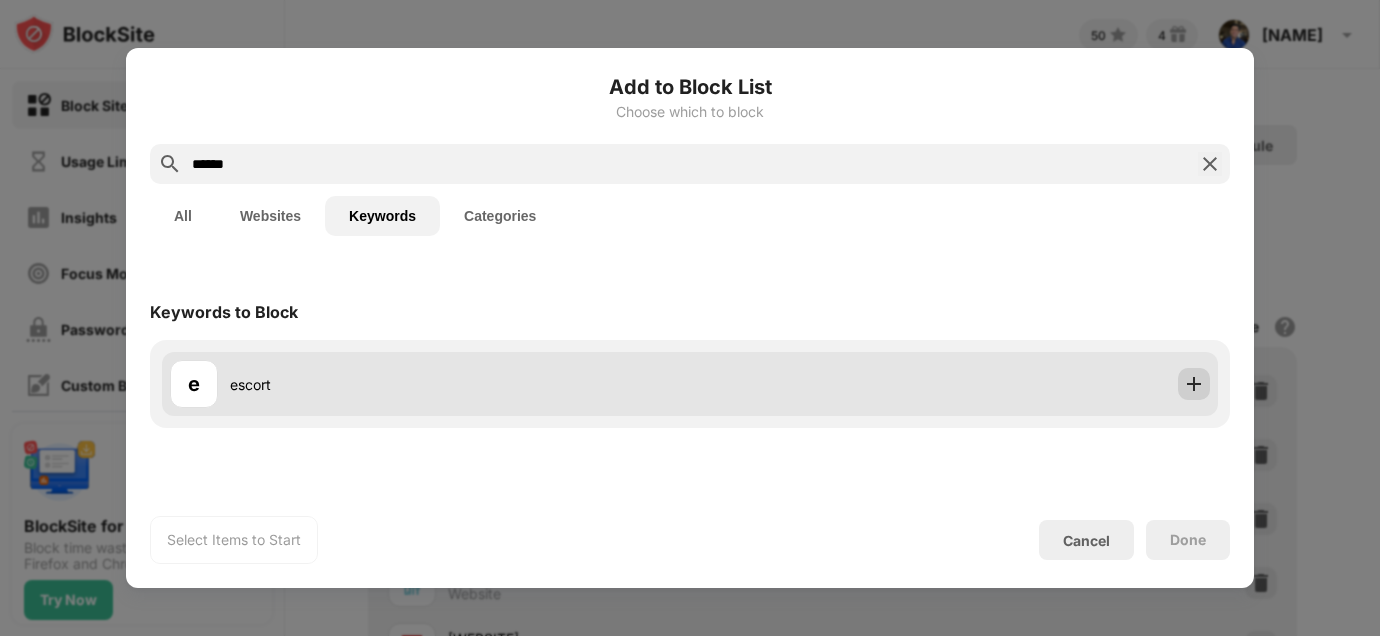 click at bounding box center [1194, 384] 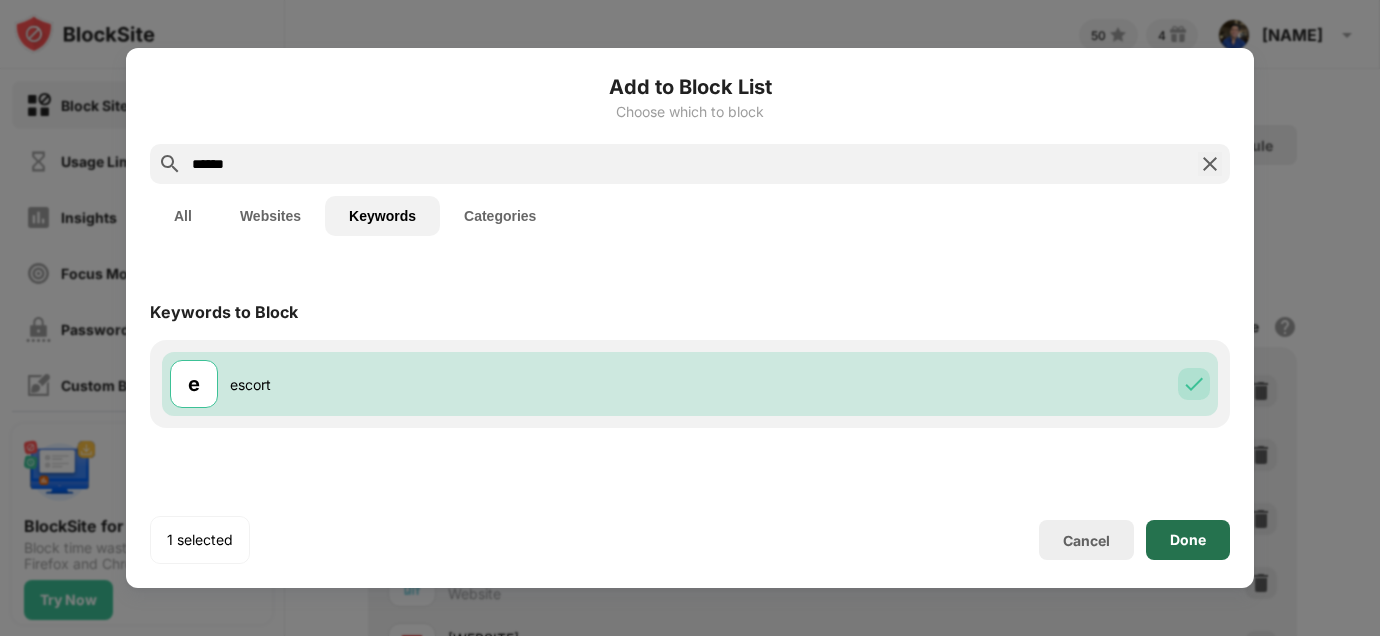 click on "Done" at bounding box center (1188, 540) 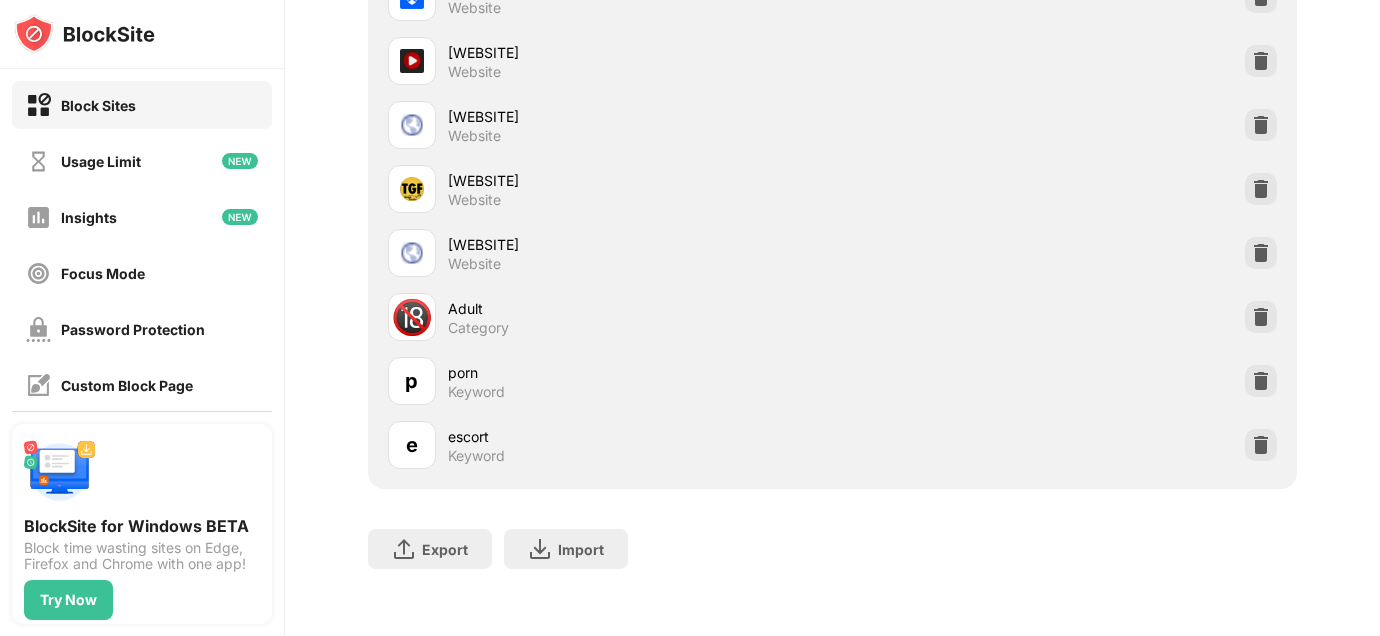 scroll, scrollTop: 0, scrollLeft: 0, axis: both 